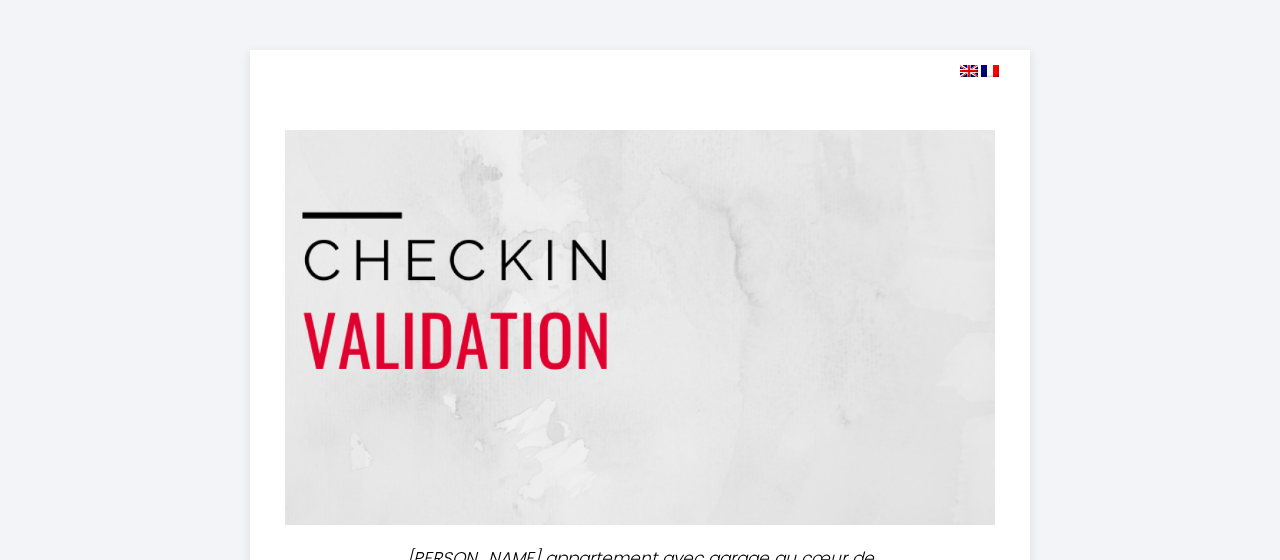 select 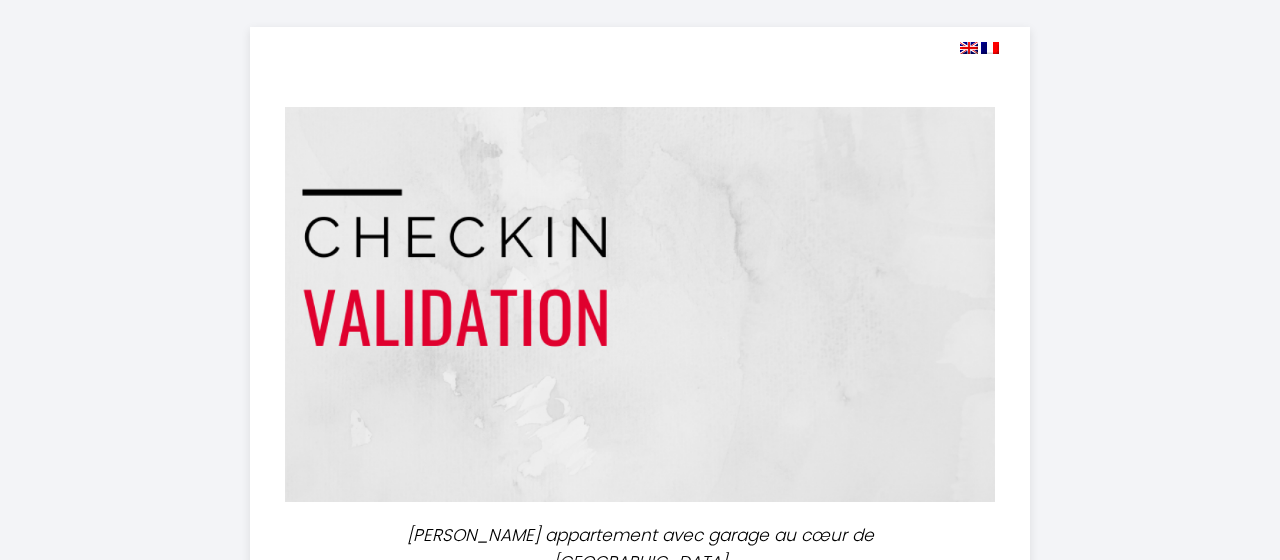 scroll, scrollTop: 0, scrollLeft: 0, axis: both 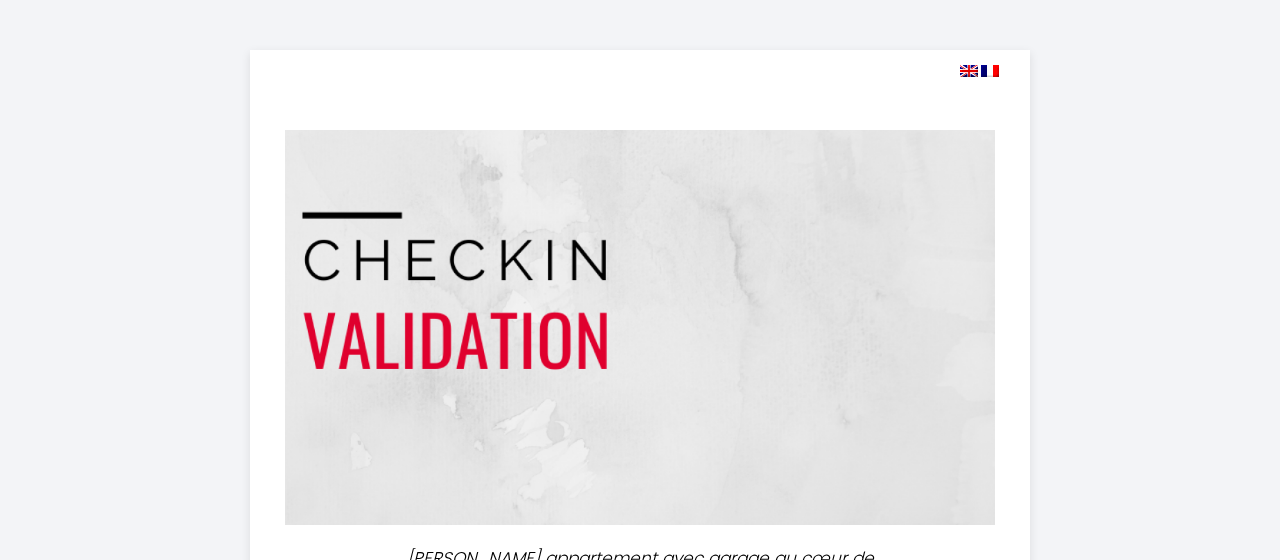 click at bounding box center [990, 71] 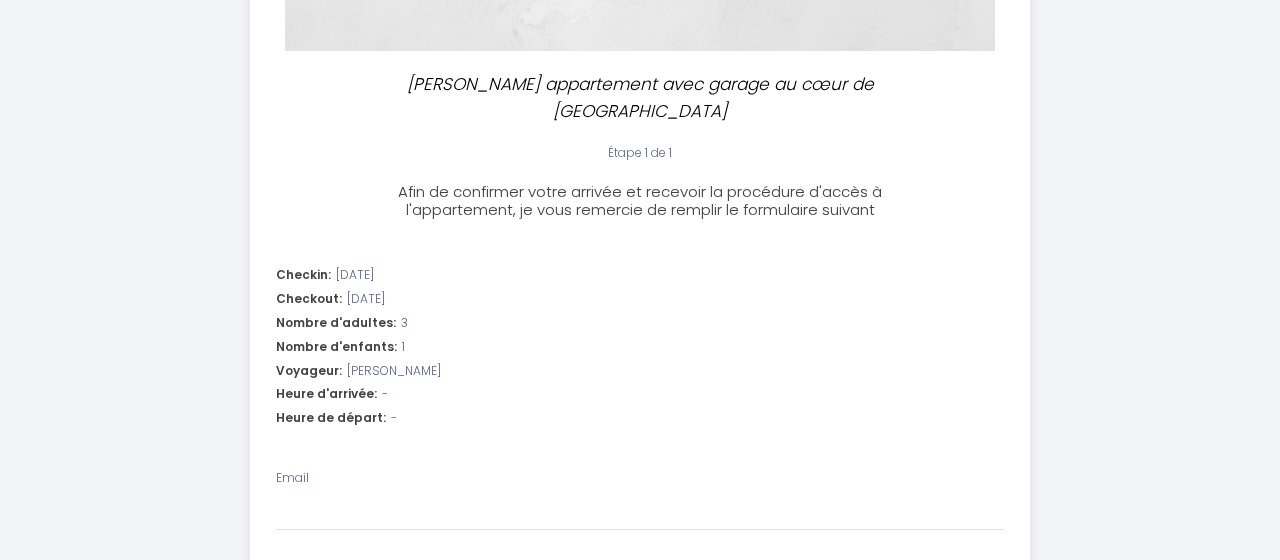 scroll, scrollTop: 436, scrollLeft: 0, axis: vertical 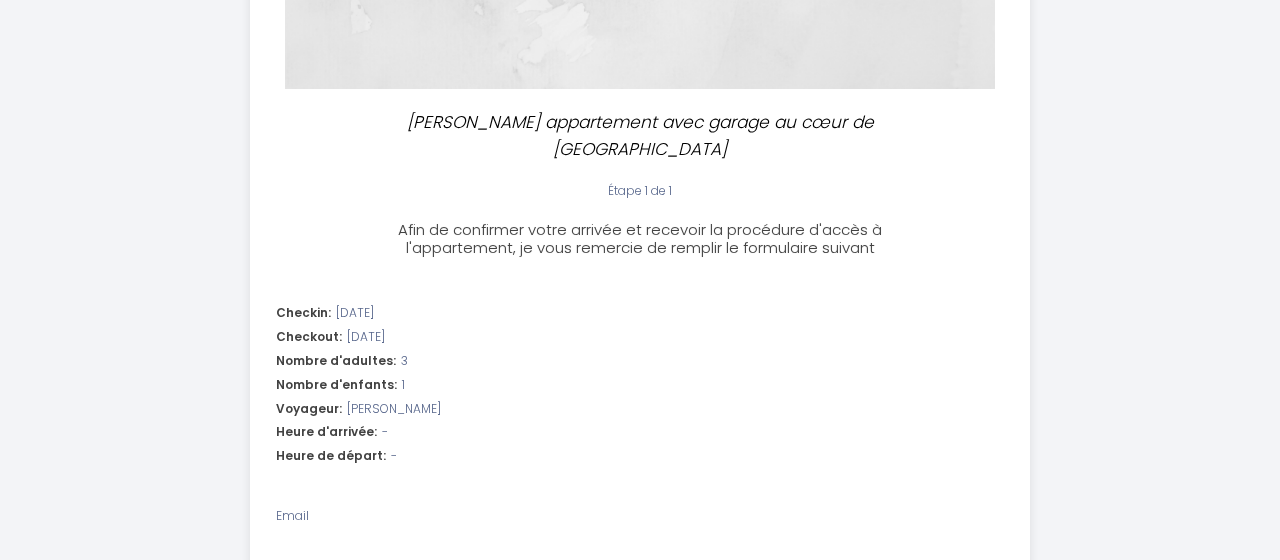 click on "-" at bounding box center [385, 432] 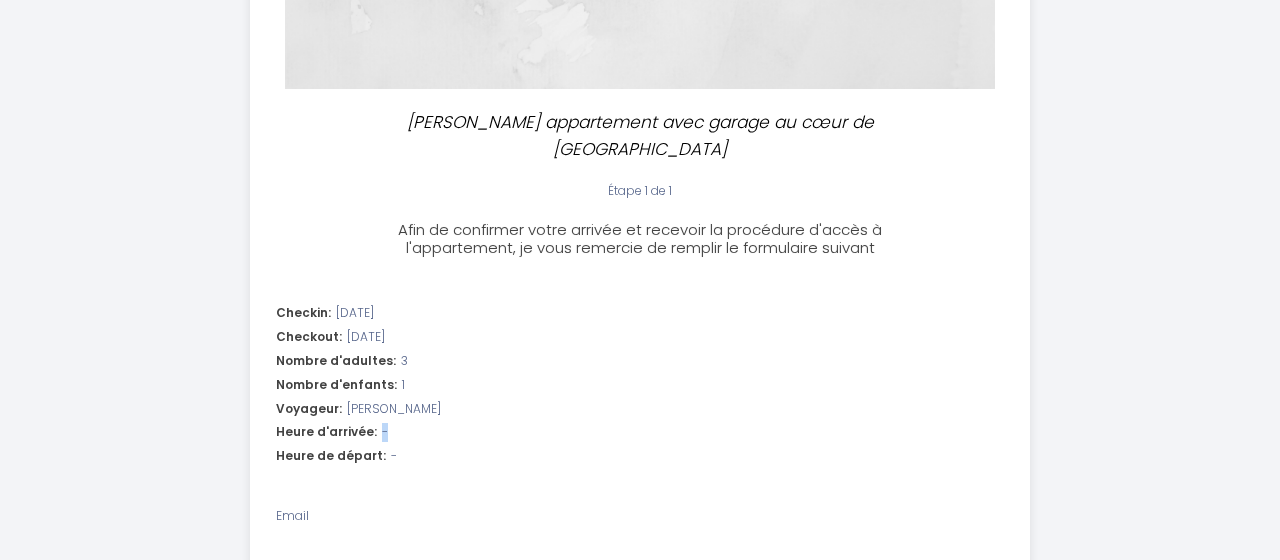 click on "-" at bounding box center (385, 432) 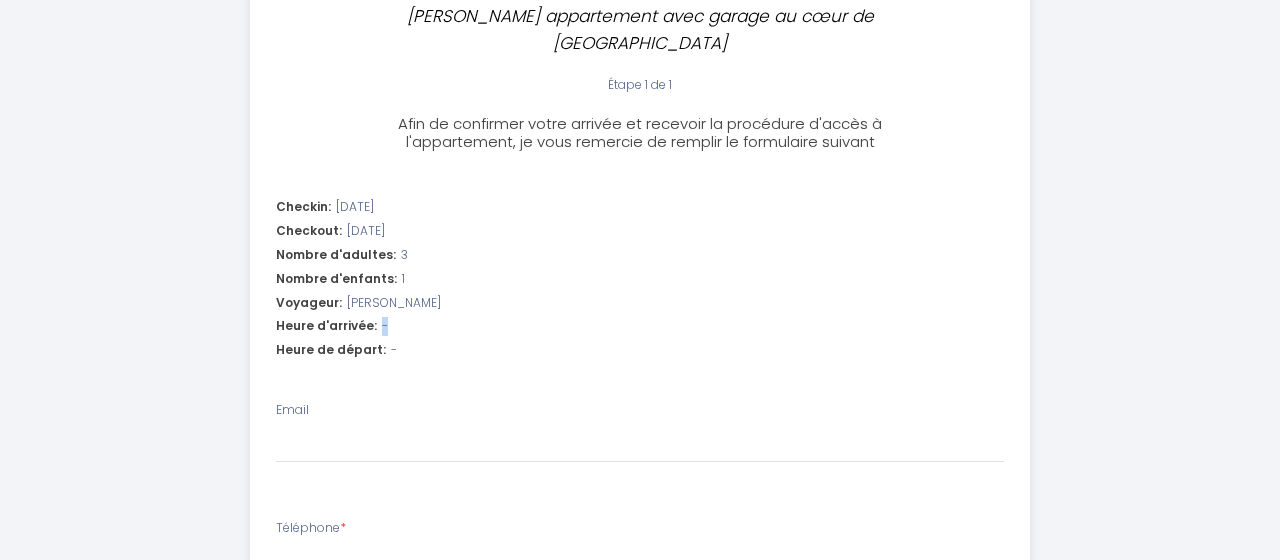 scroll, scrollTop: 648, scrollLeft: 0, axis: vertical 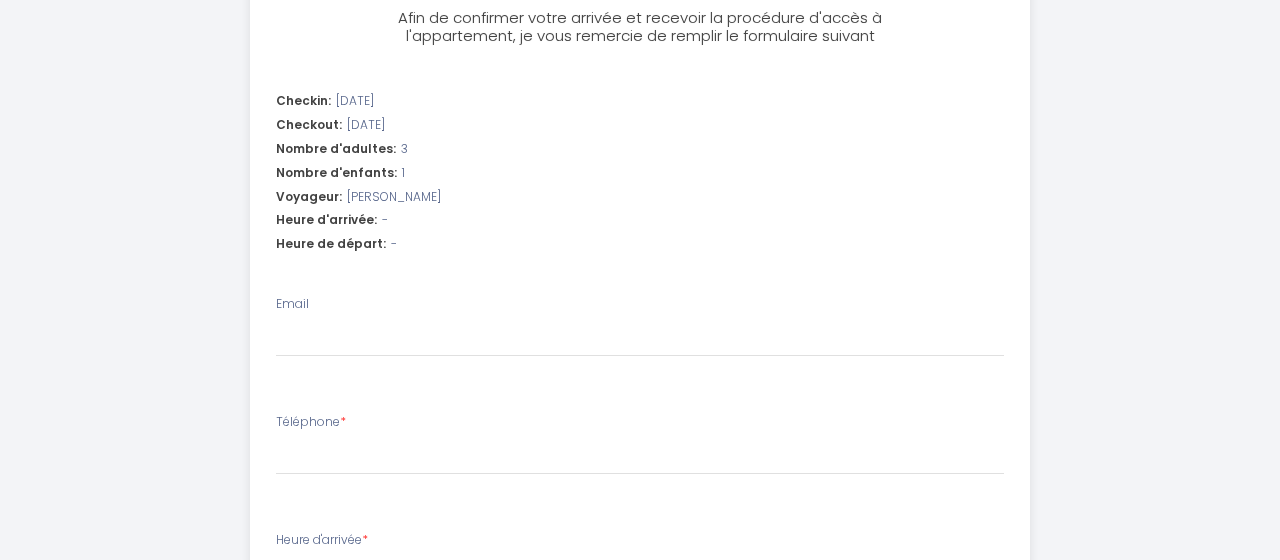 click on "-" at bounding box center [385, 220] 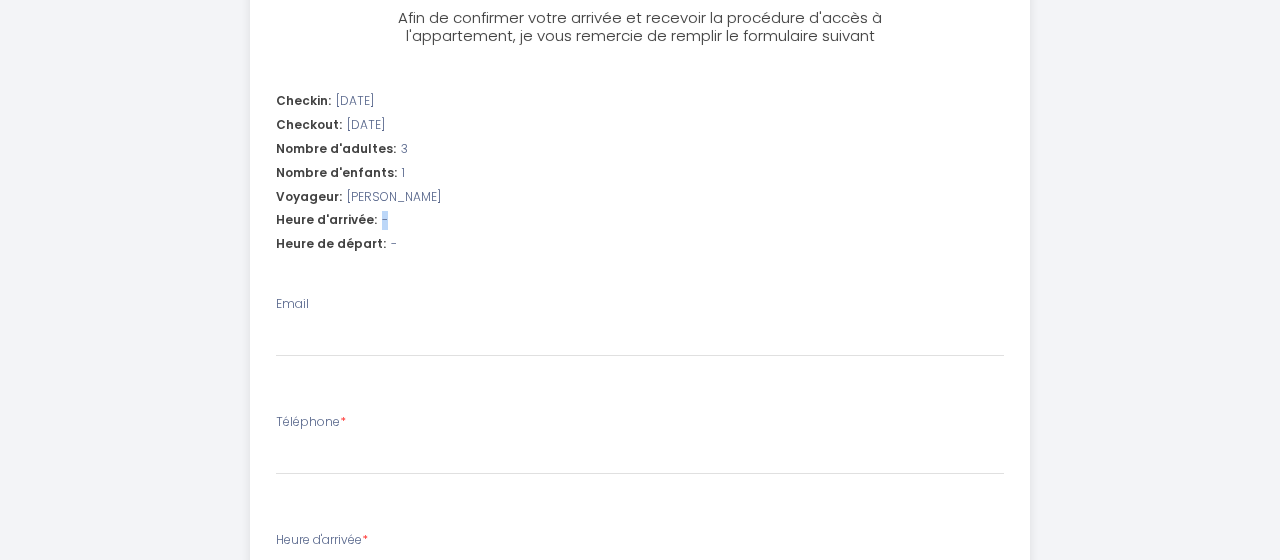 click on "-" at bounding box center [385, 220] 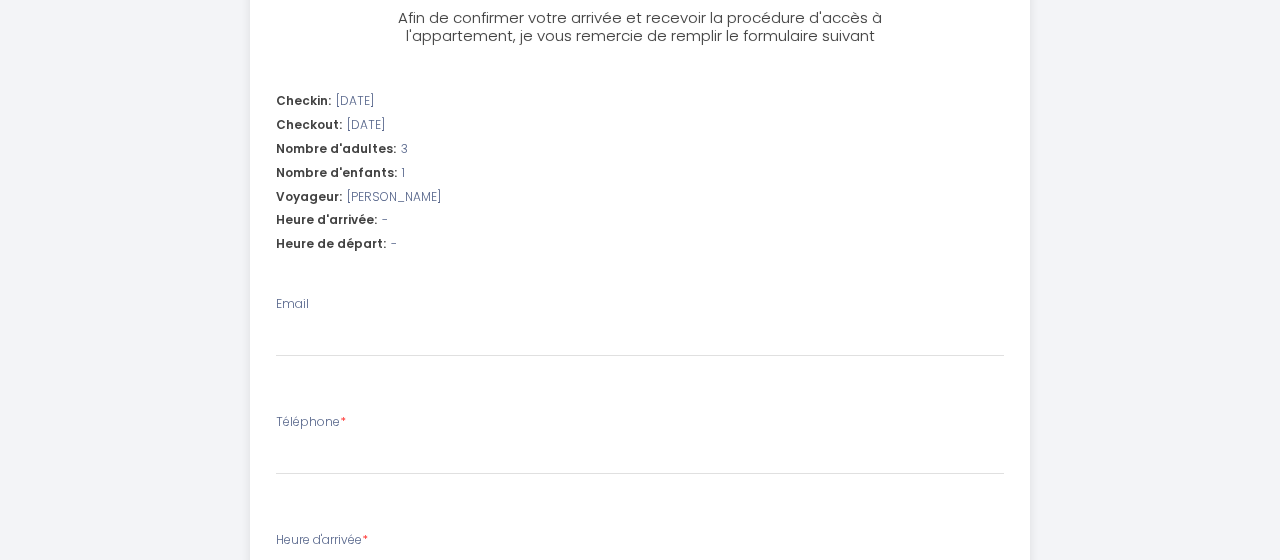 click on "-" at bounding box center (385, 220) 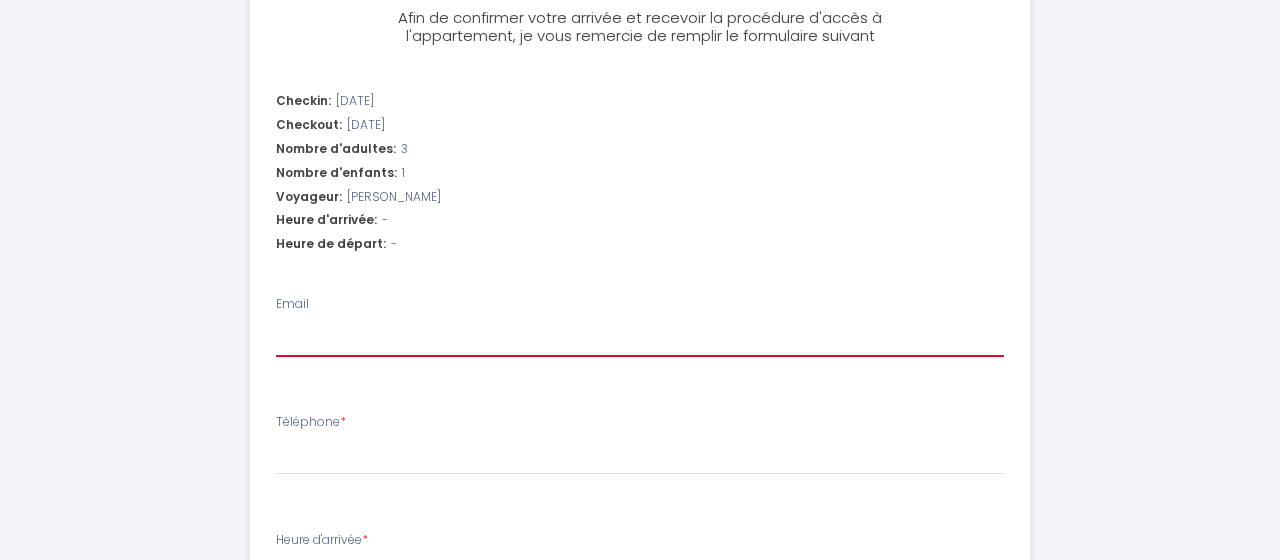 click on "Email" at bounding box center (640, 339) 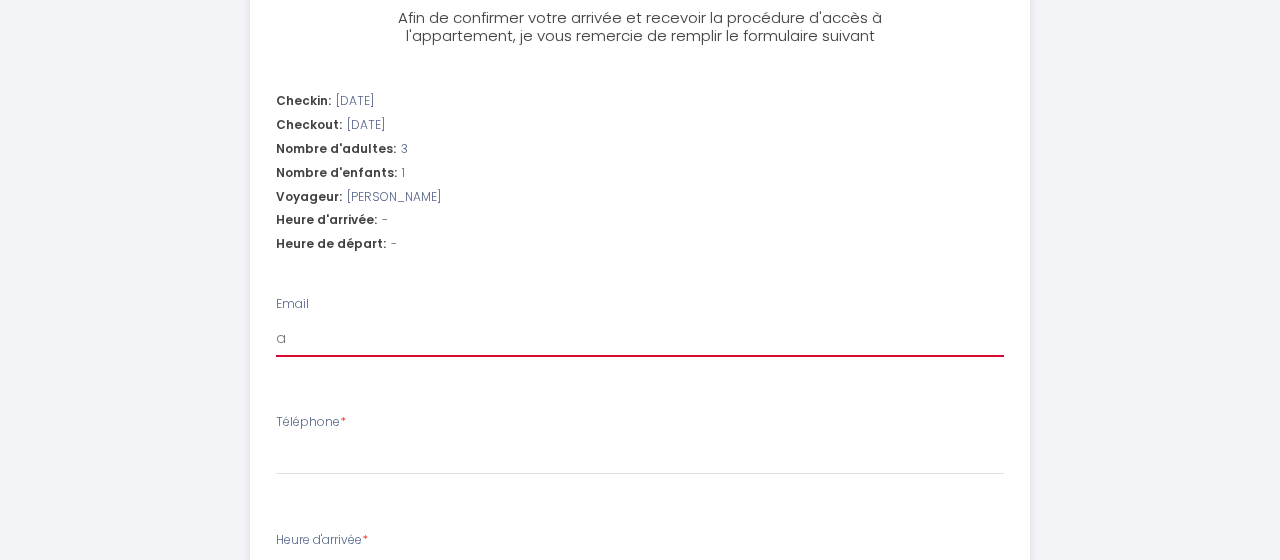 select 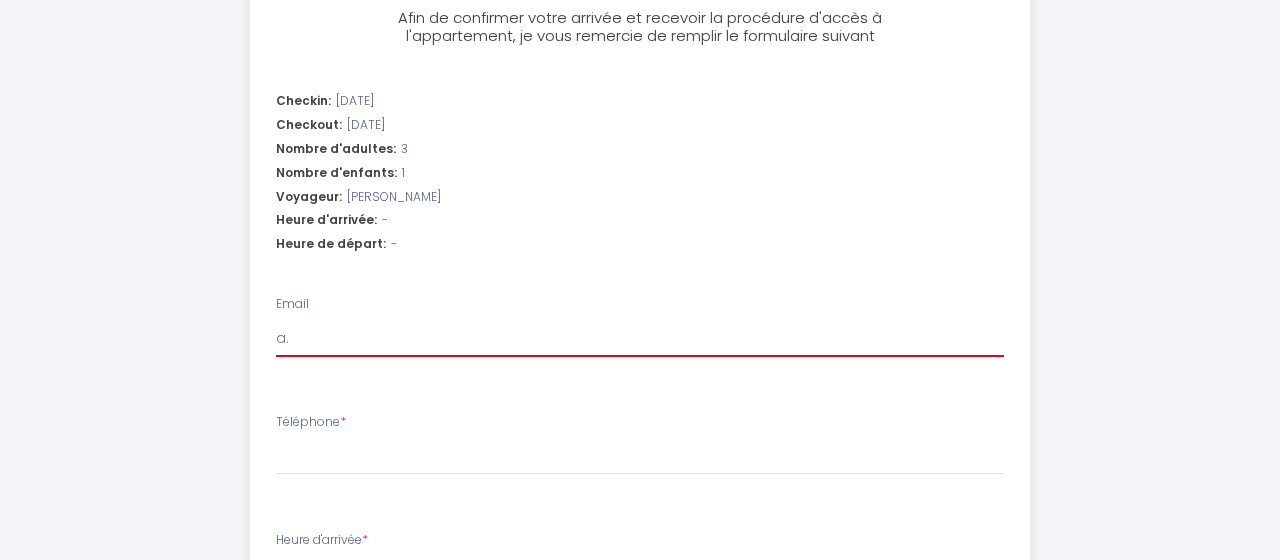 select 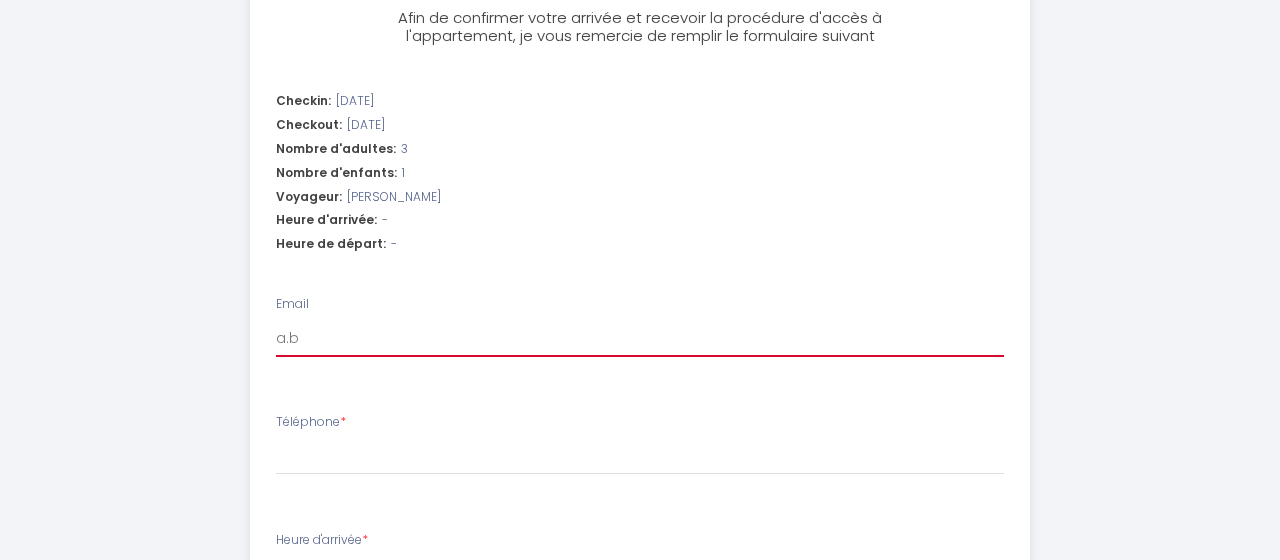 select 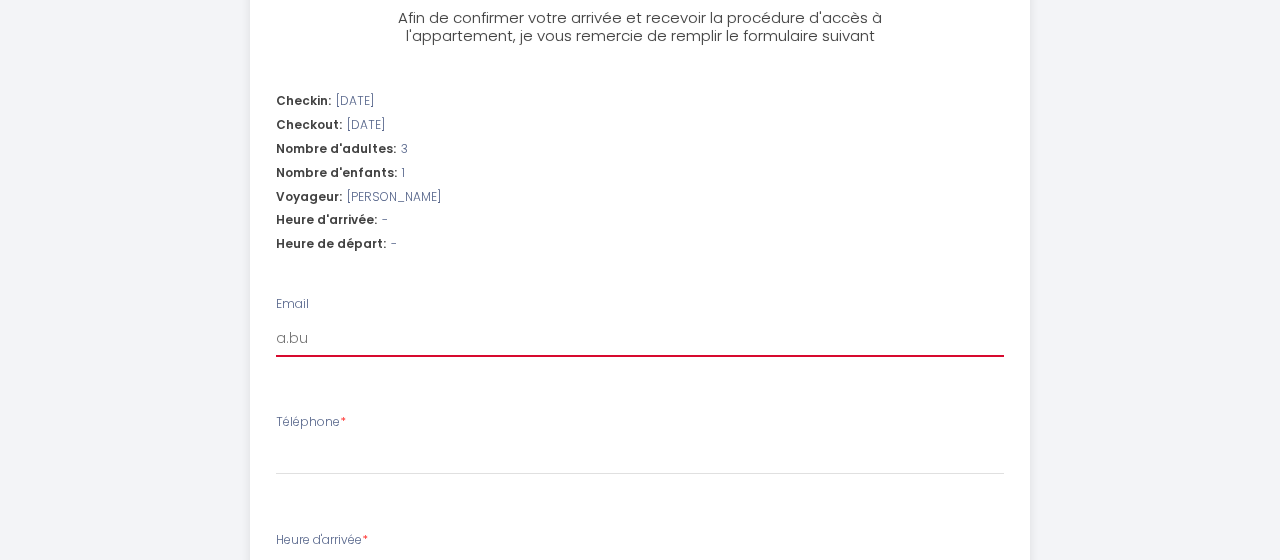 select 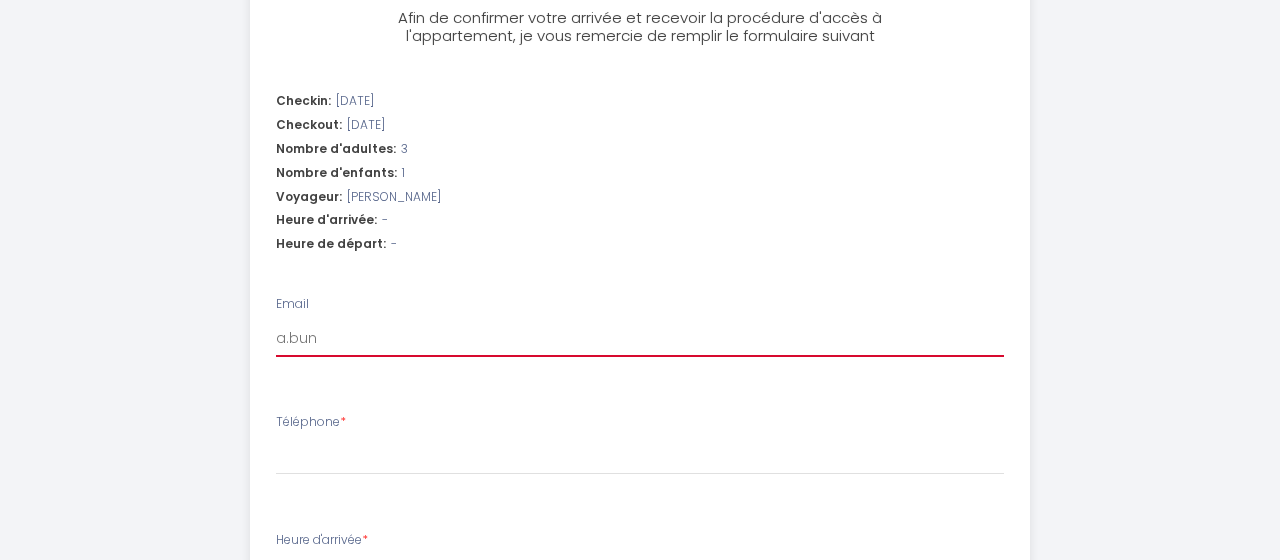 select 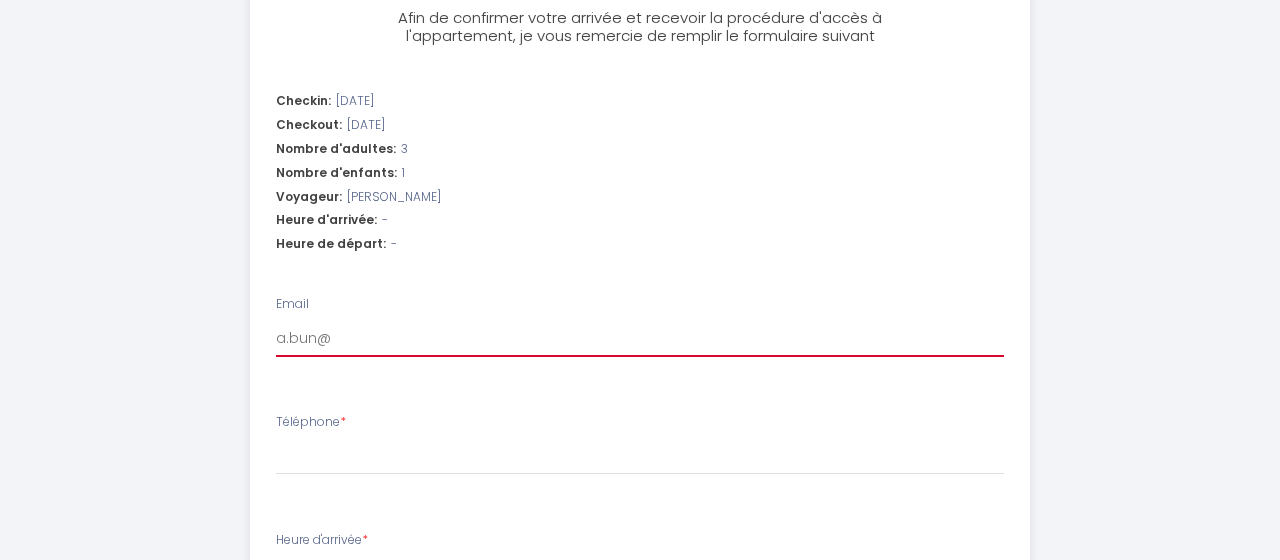 select 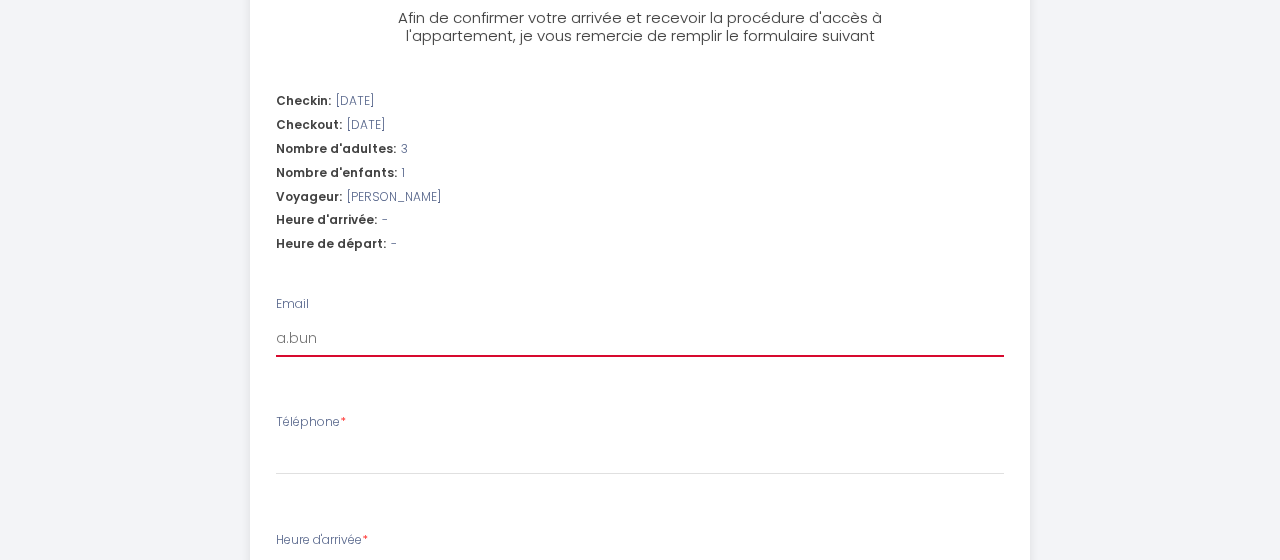 select 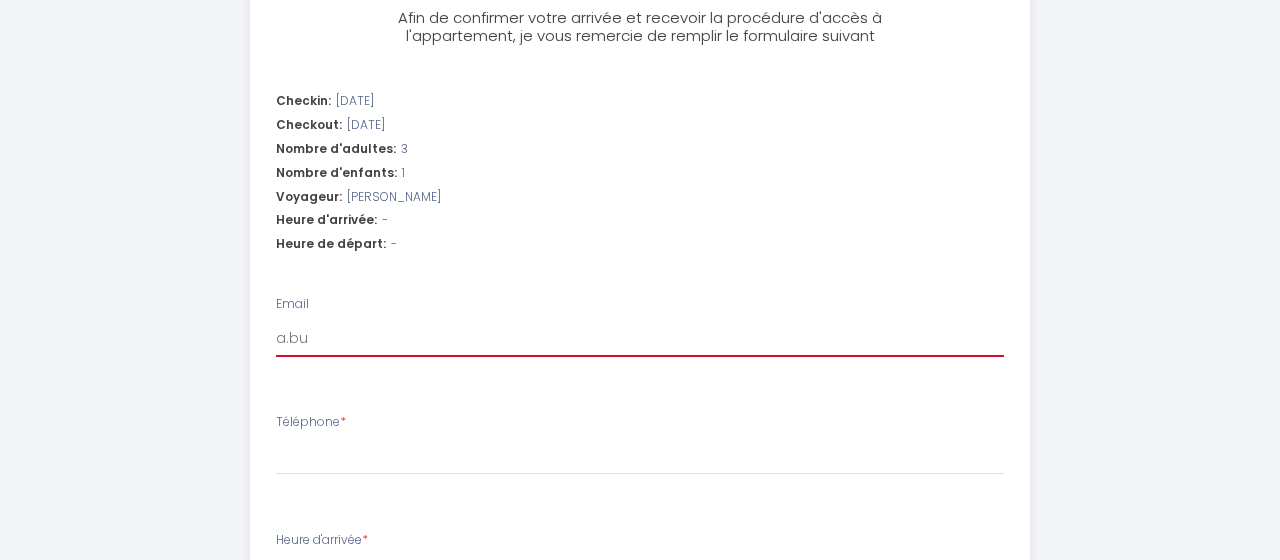 select 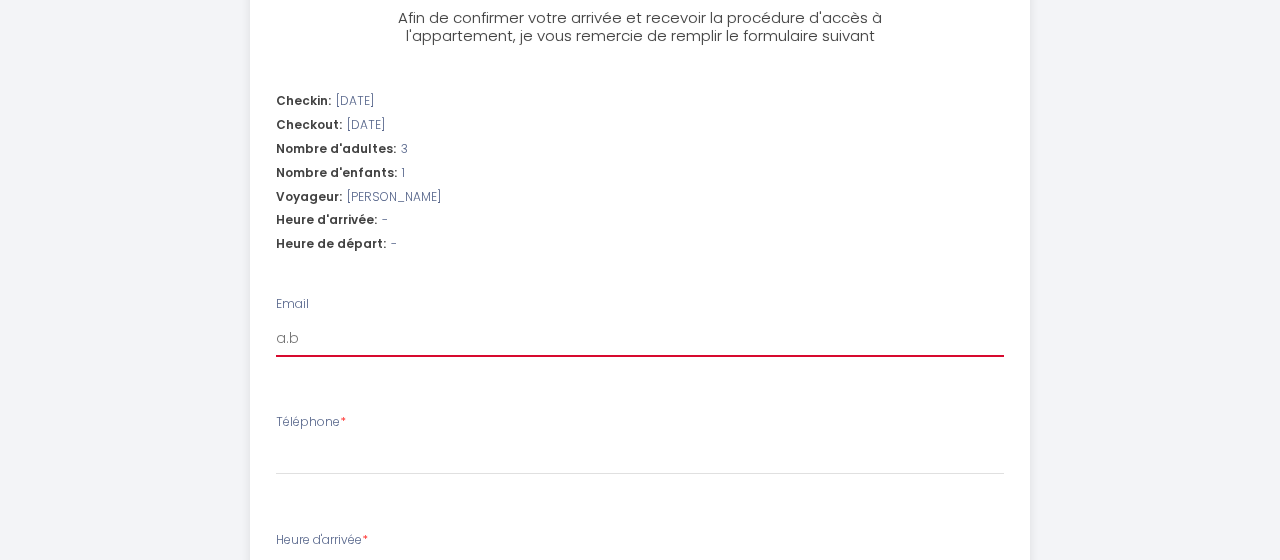 select 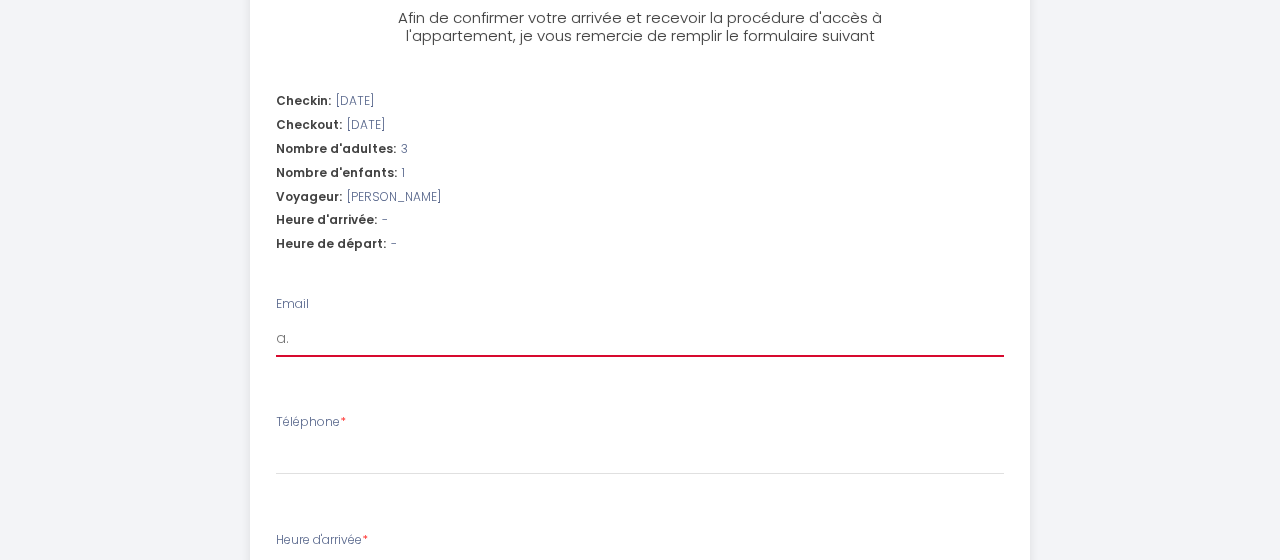 select 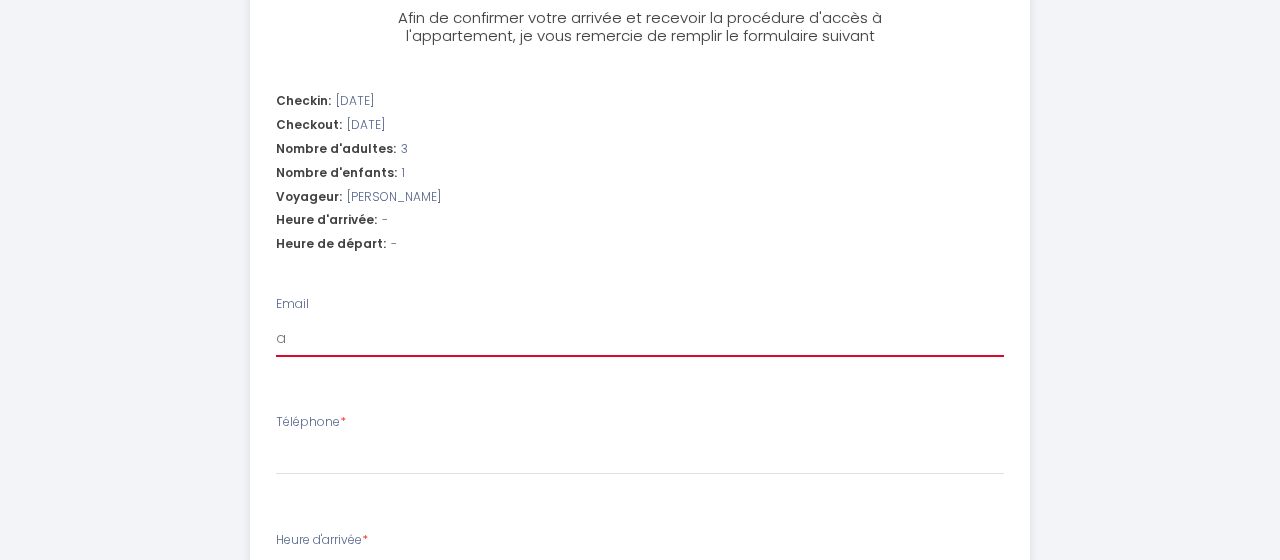 select 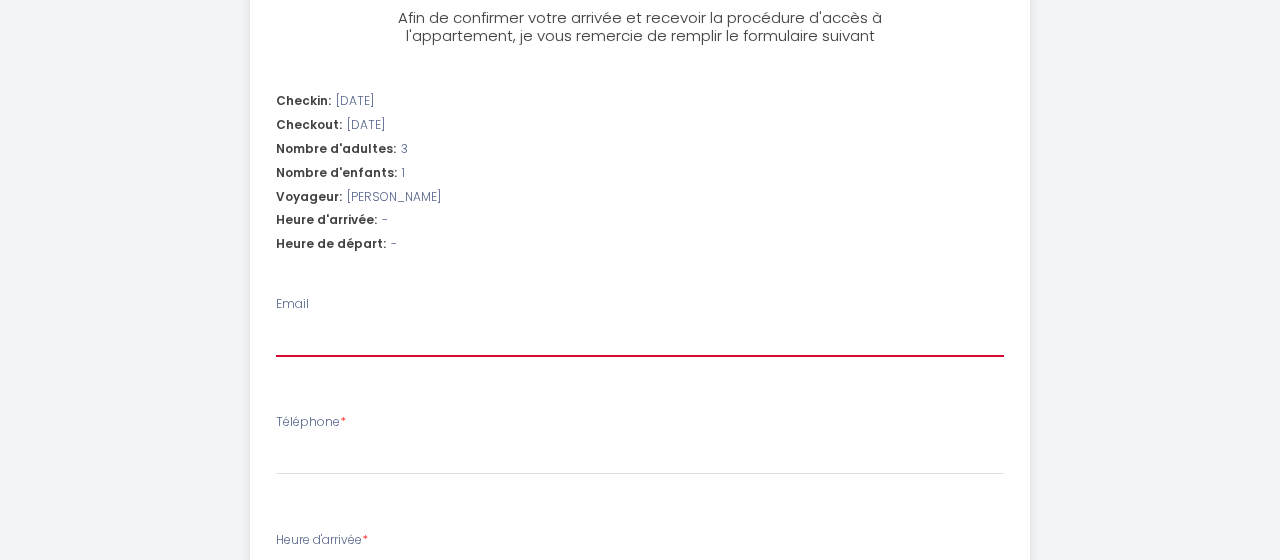 select 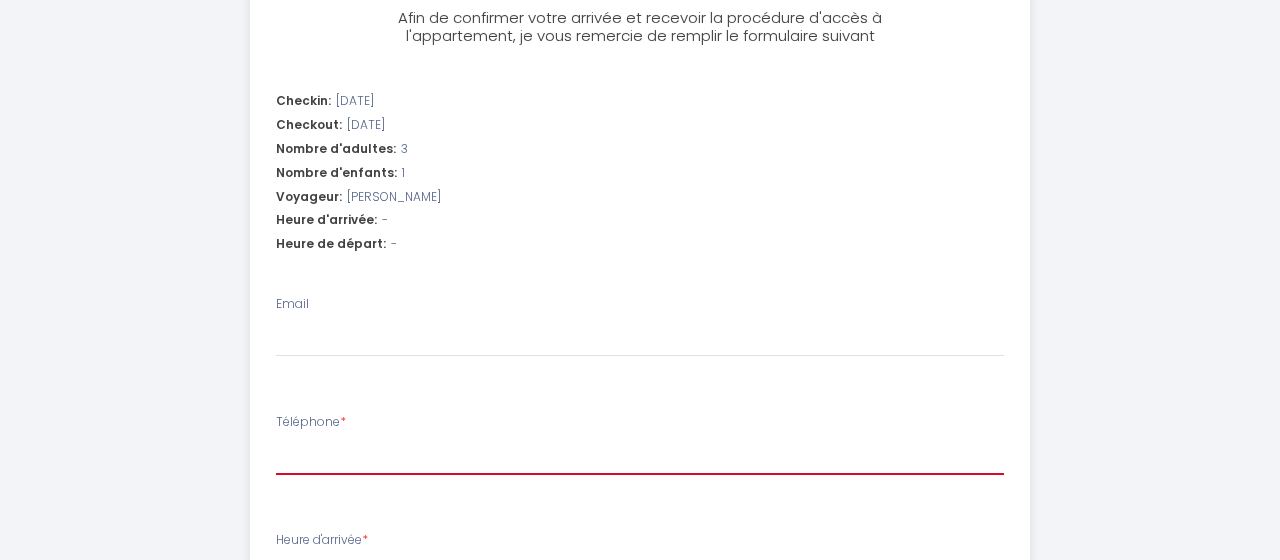 click on "Téléphone
*" at bounding box center (640, 457) 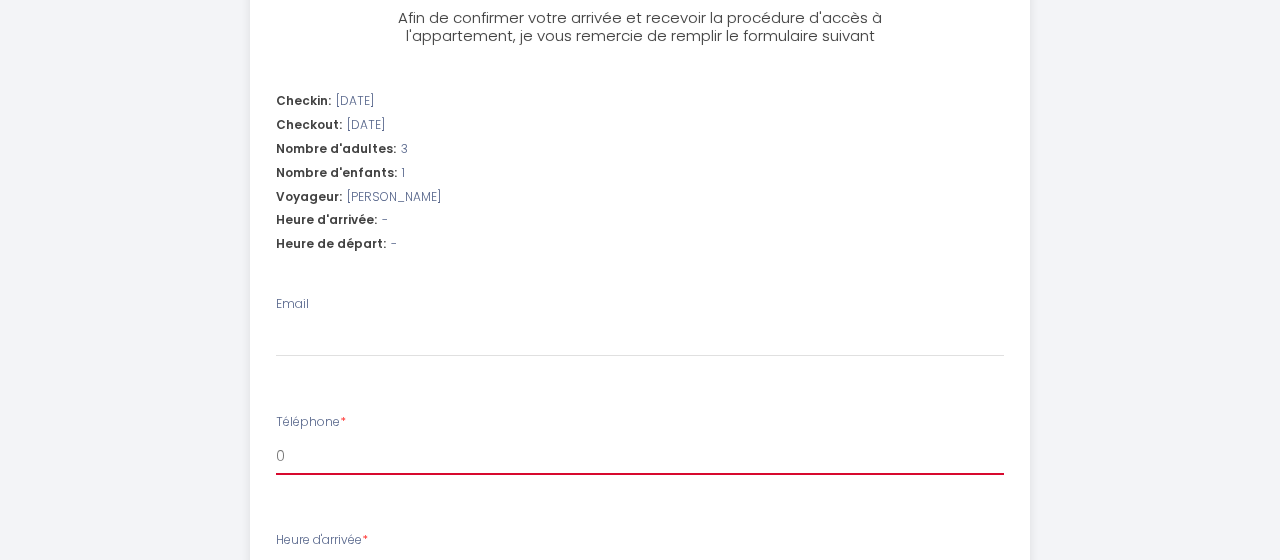 select 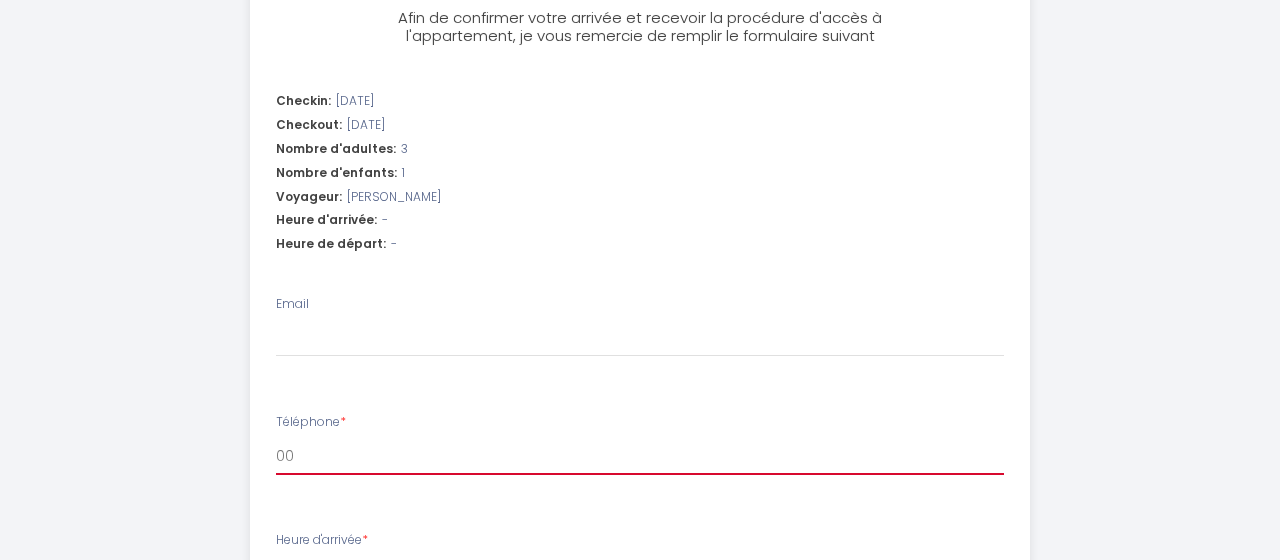 select 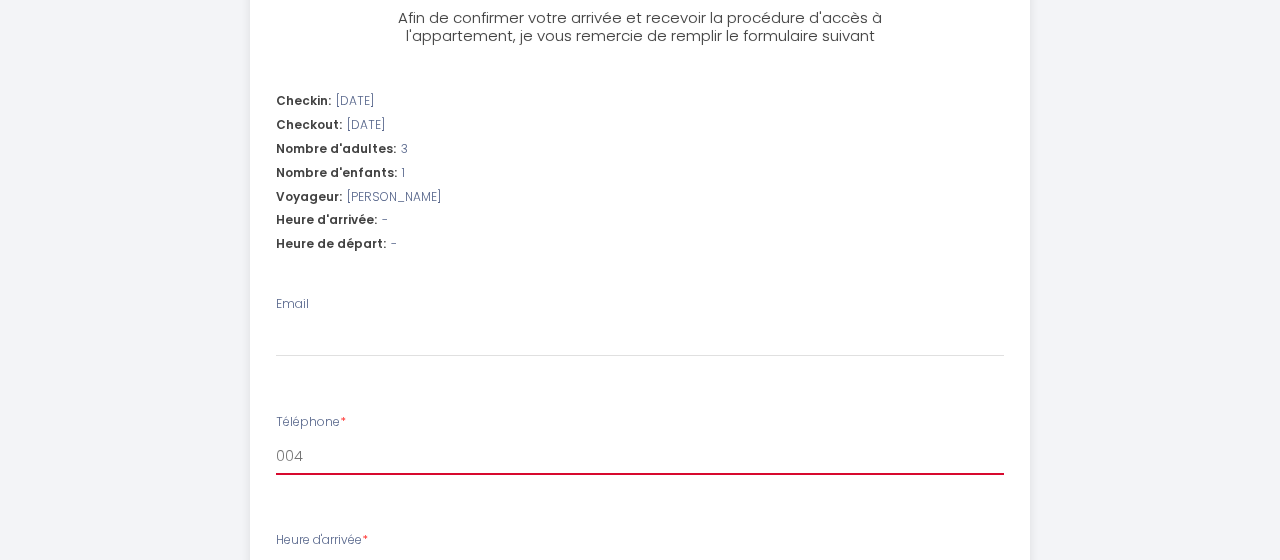 select 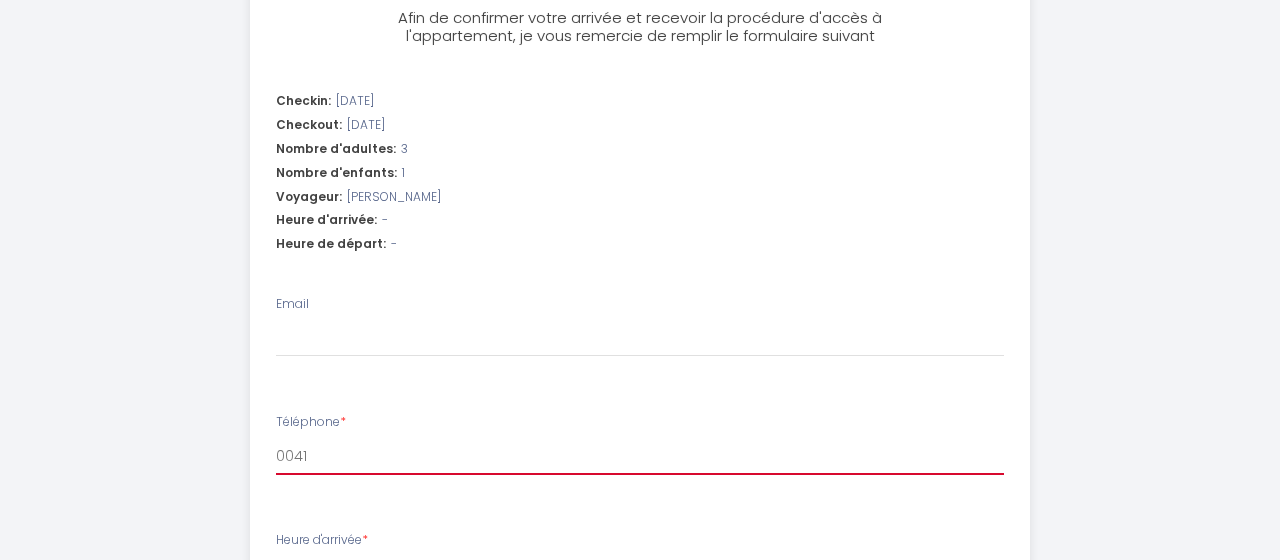 select 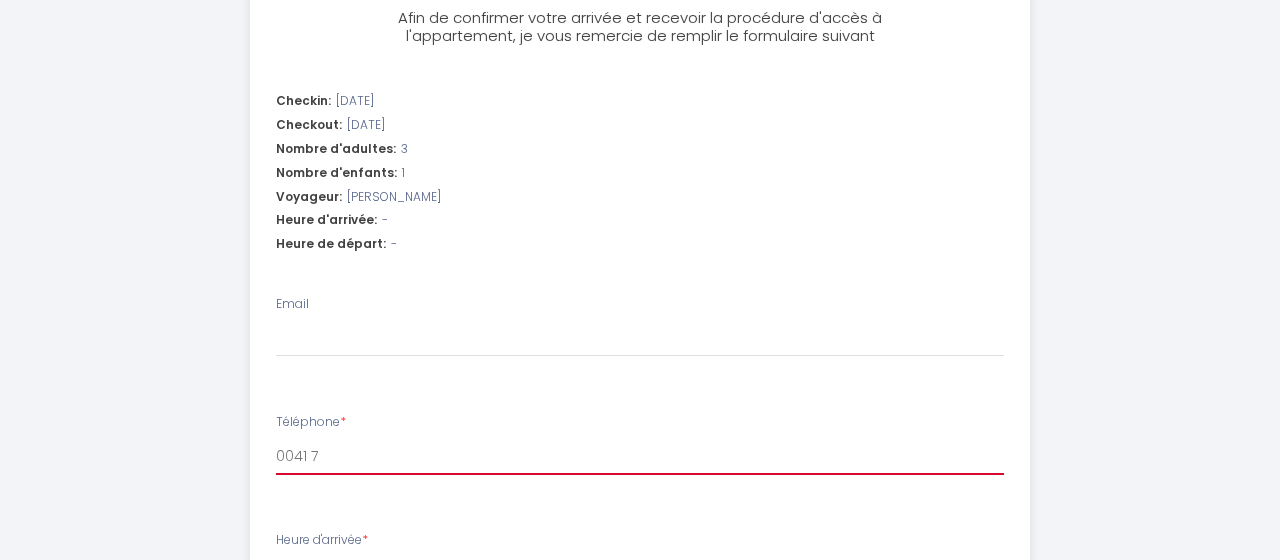 select 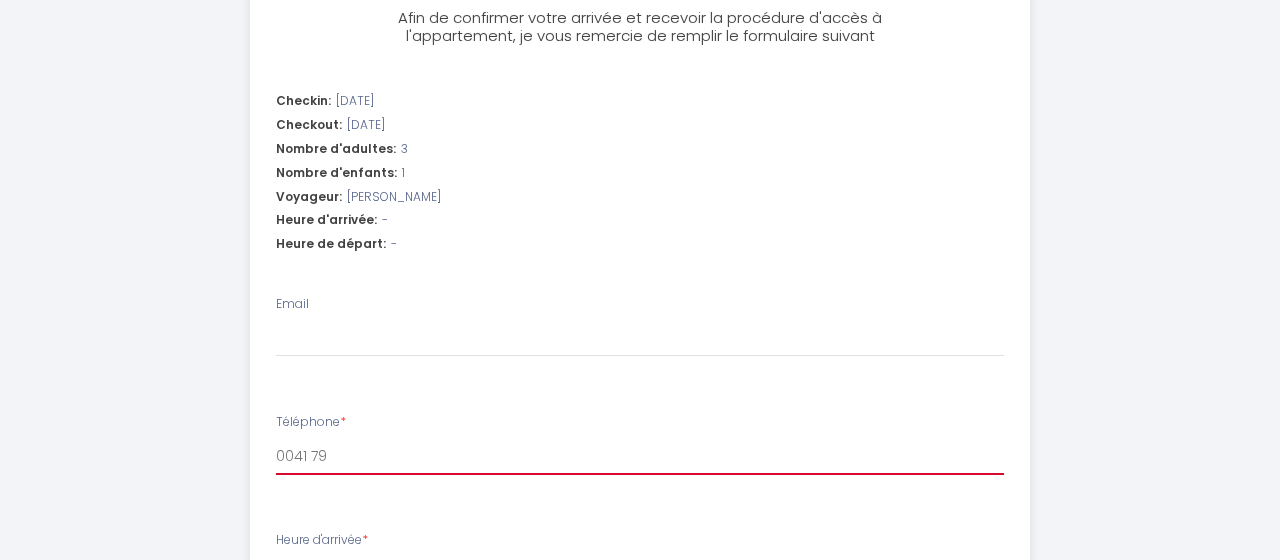 select 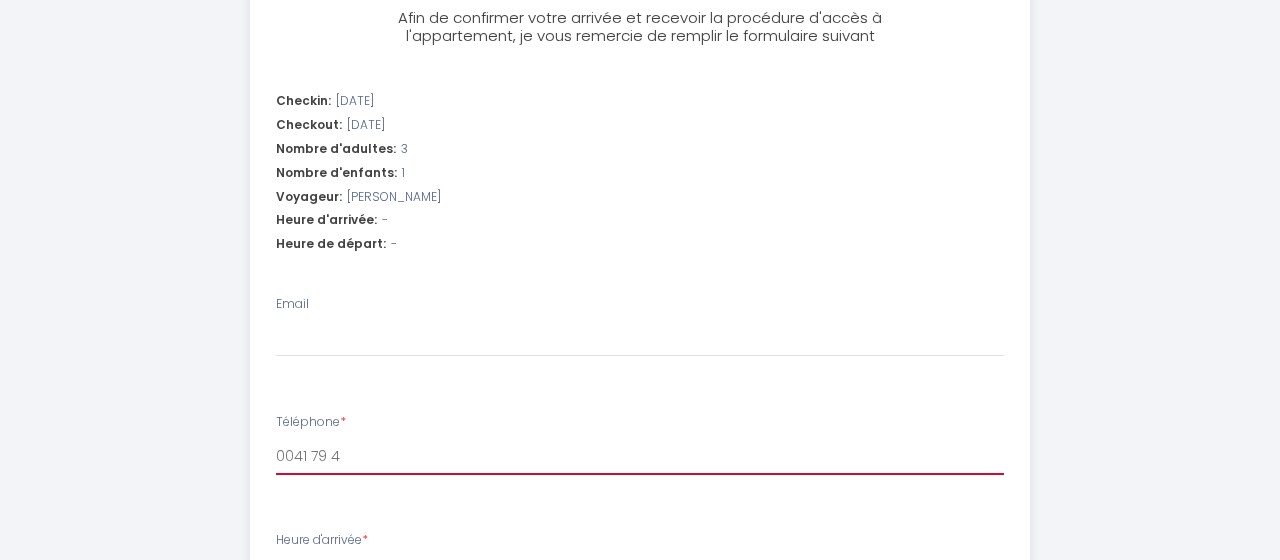 select 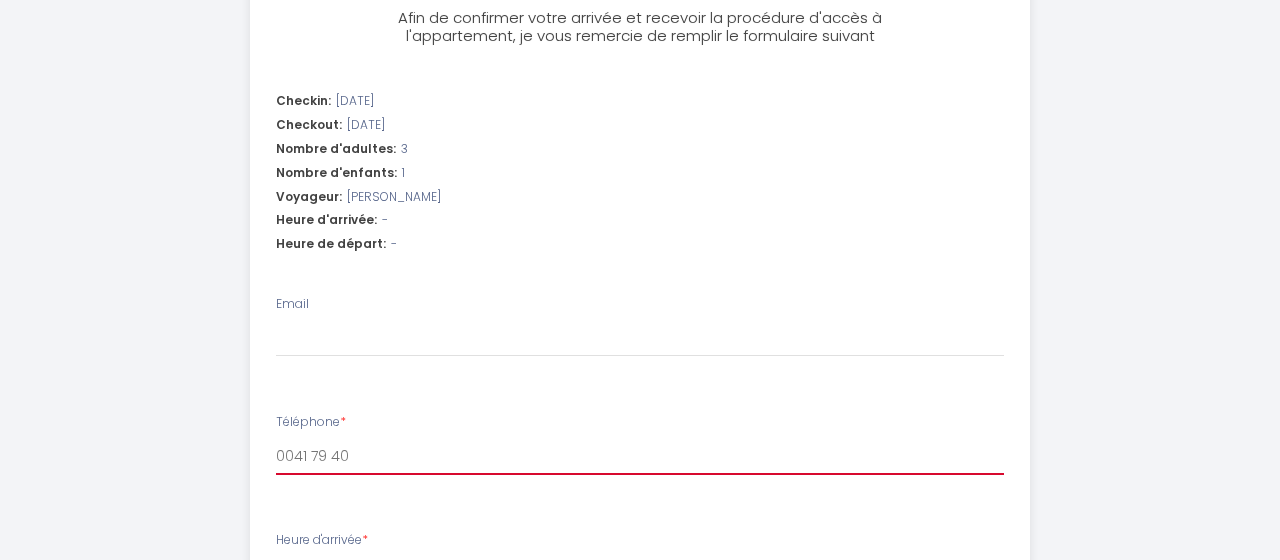 select 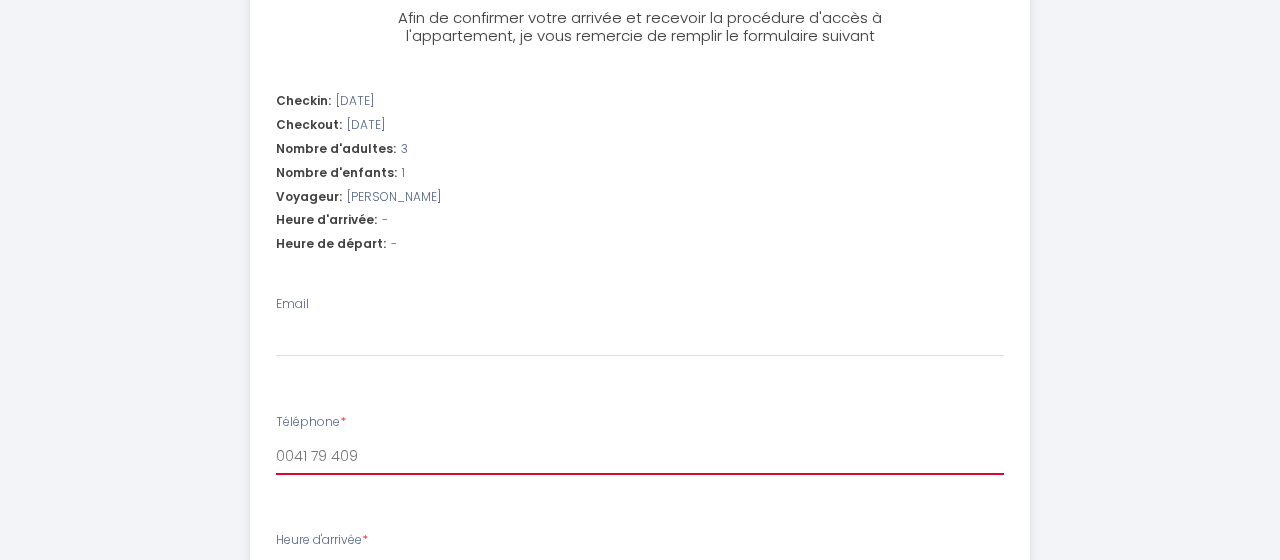 select 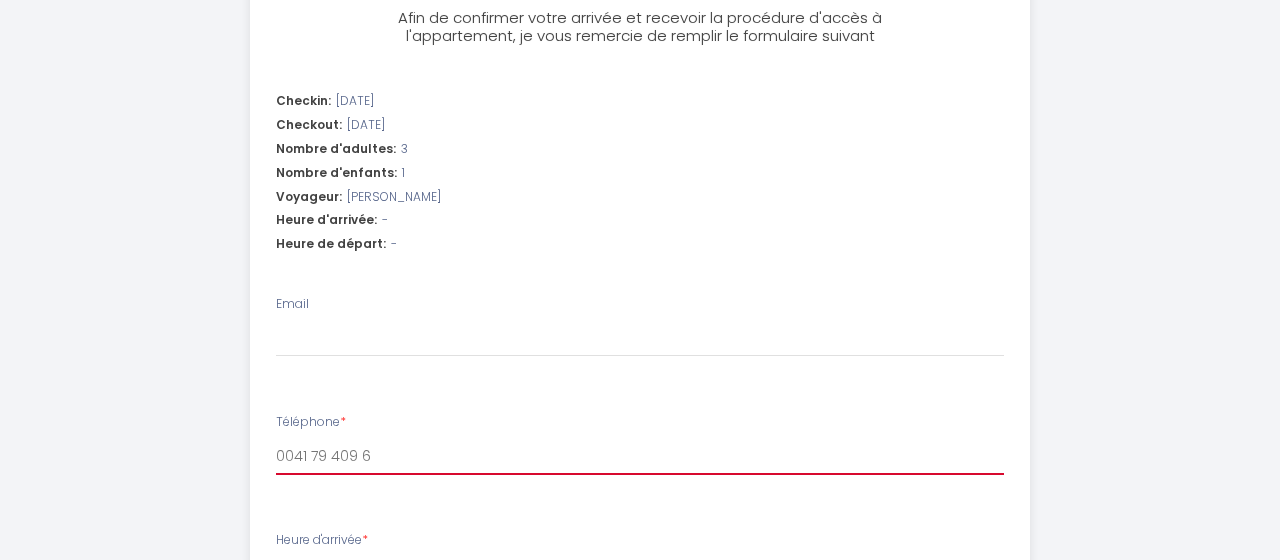 select 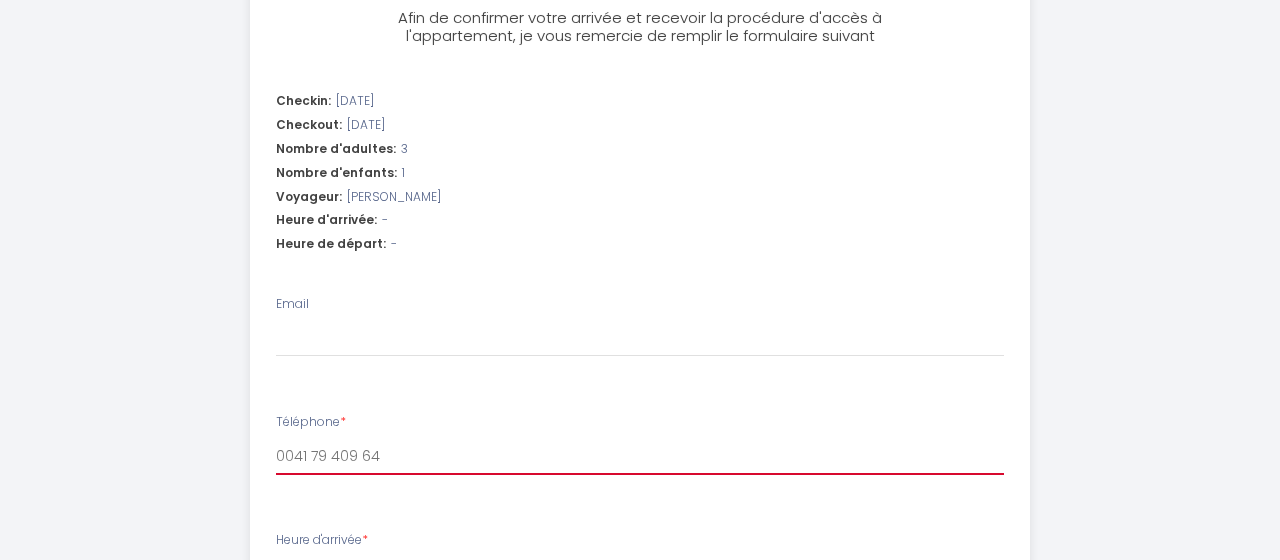 select 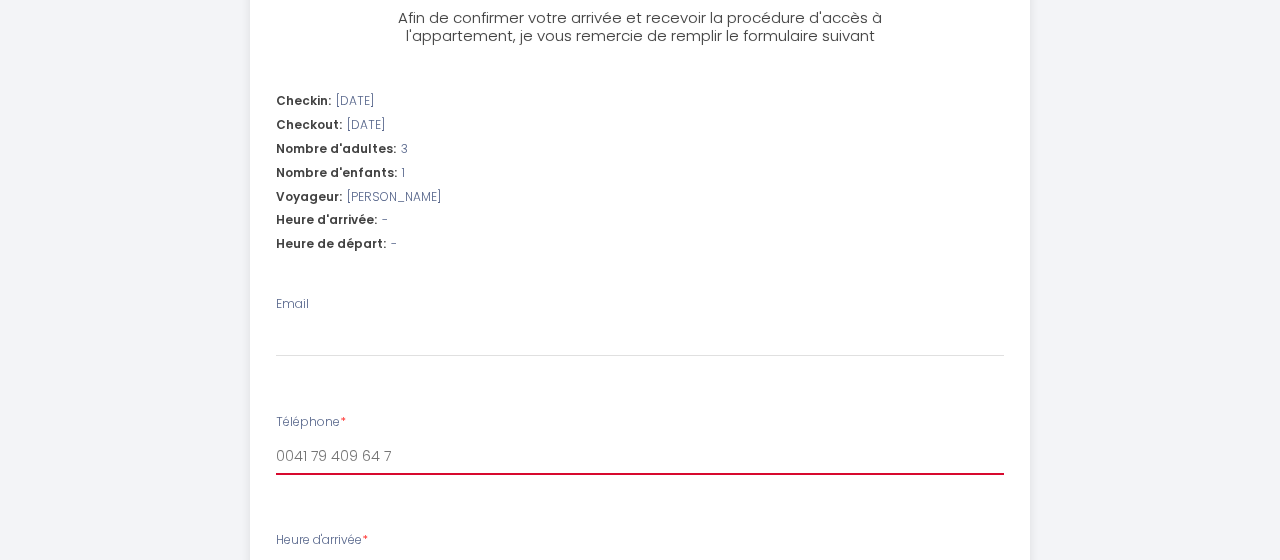 select 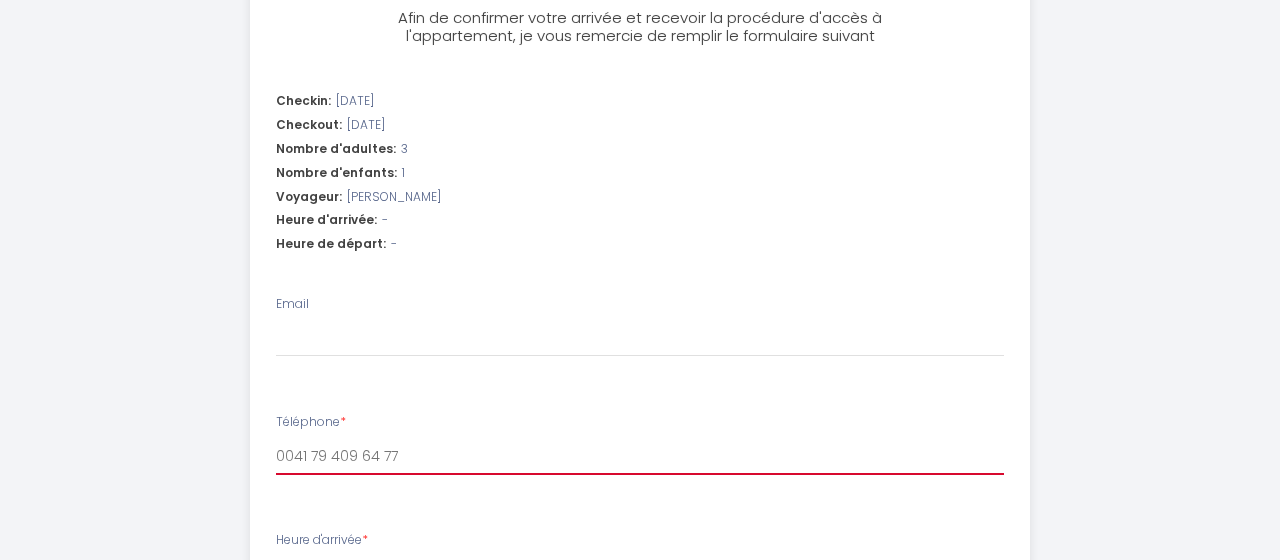 select 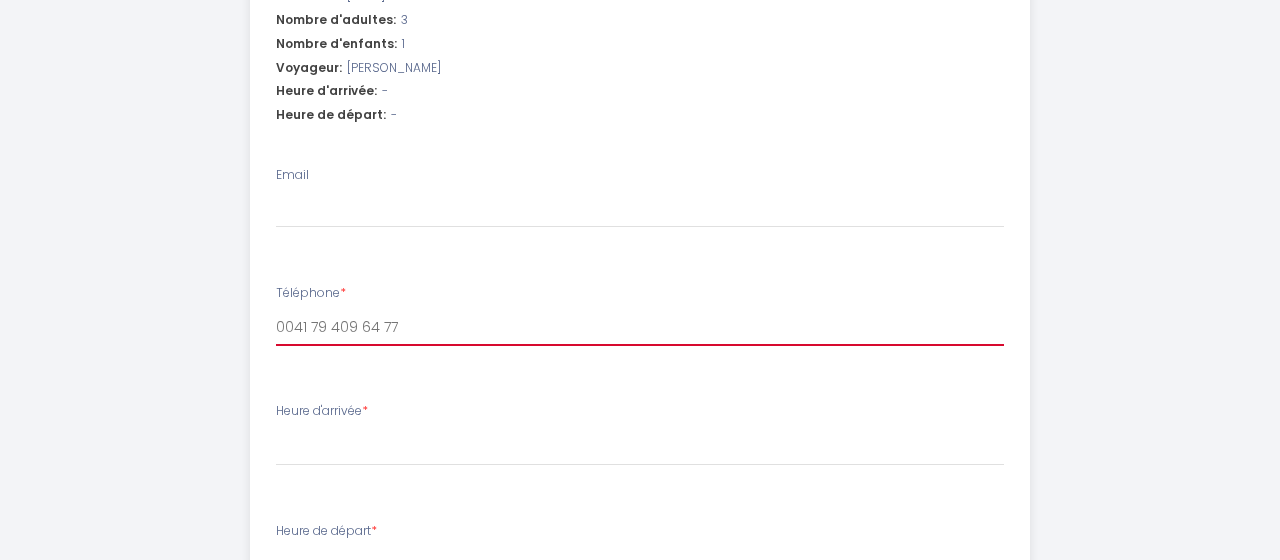 scroll, scrollTop: 860, scrollLeft: 0, axis: vertical 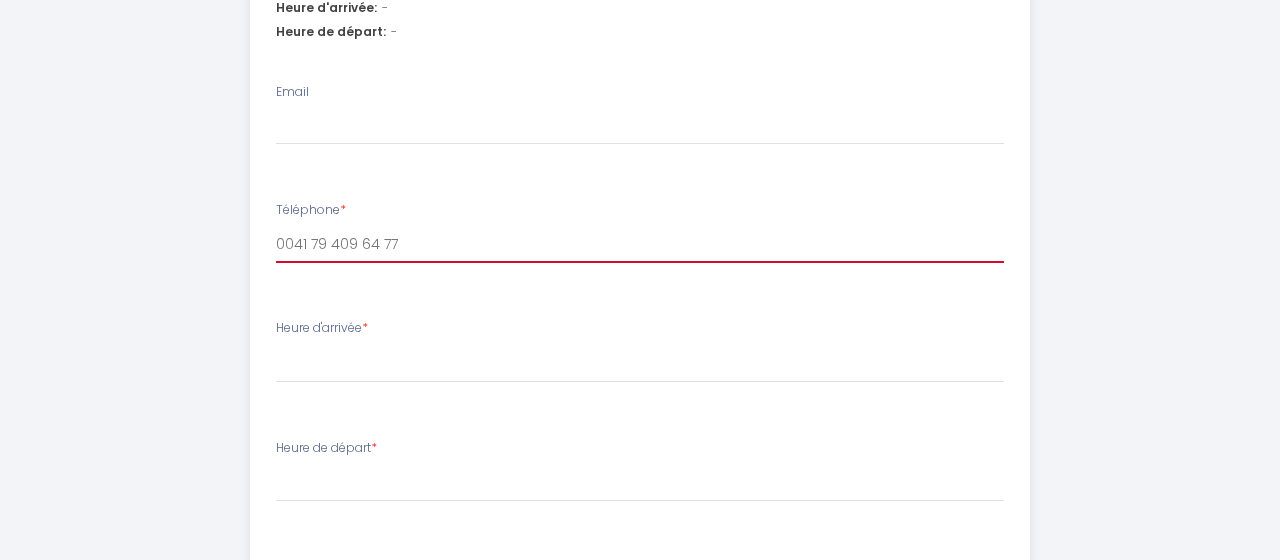 type on "0041 79 409 64 77" 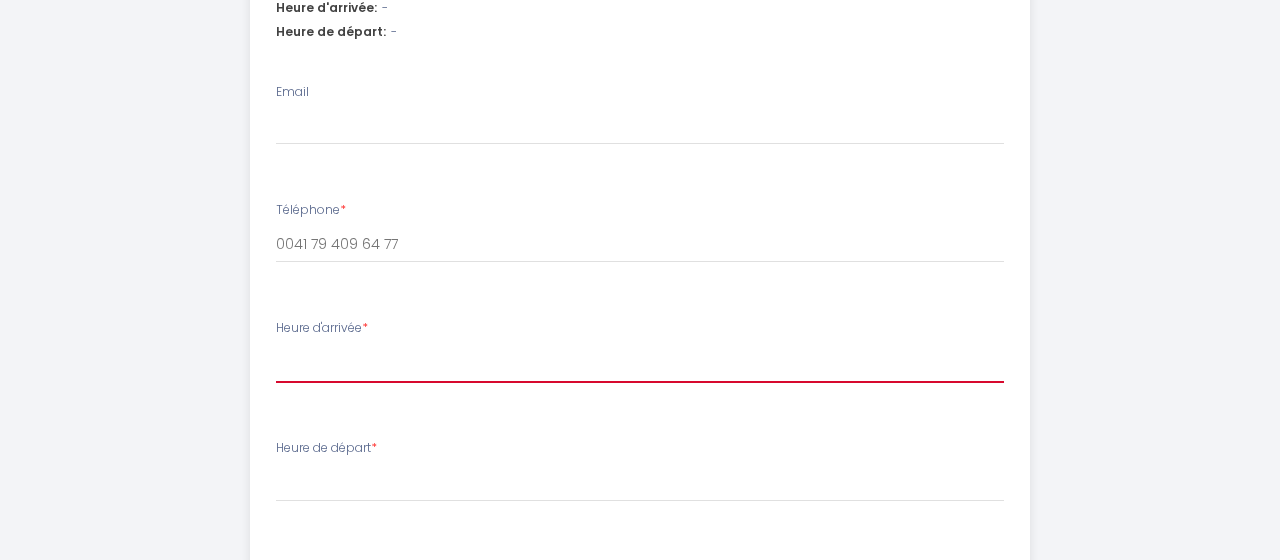 click on "15:00 15:30 16:00 16:30 17:00 17:30 18:00 18:30 19:00 19:30 20:00 20:30 21:00 21:30 22:00 22:30 23:00 23:30" at bounding box center [640, 364] 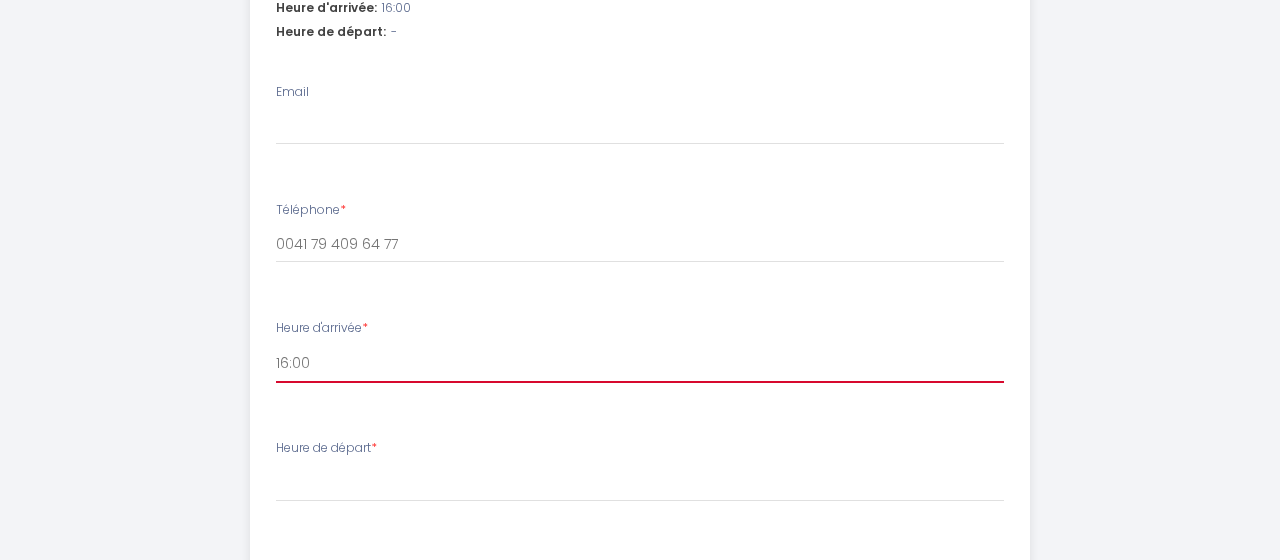 click on "15:00 15:30 16:00 16:30 17:00 17:30 18:00 18:30 19:00 19:30 20:00 20:30 21:00 21:30 22:00 22:30 23:00 23:30" at bounding box center [640, 364] 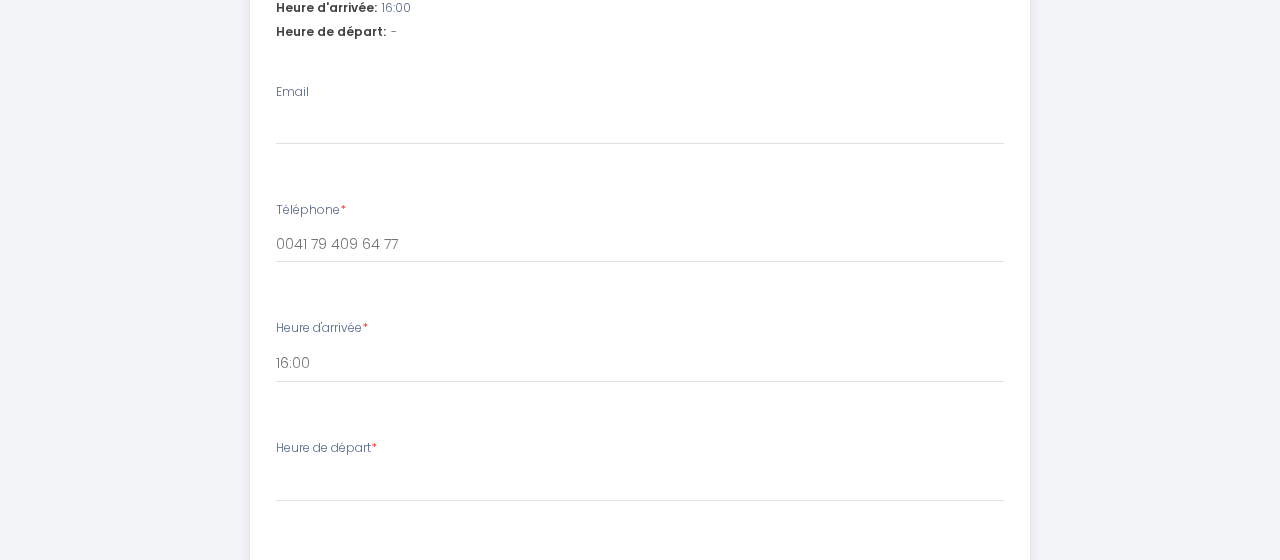click on "Heure de départ
*" at bounding box center [326, 448] 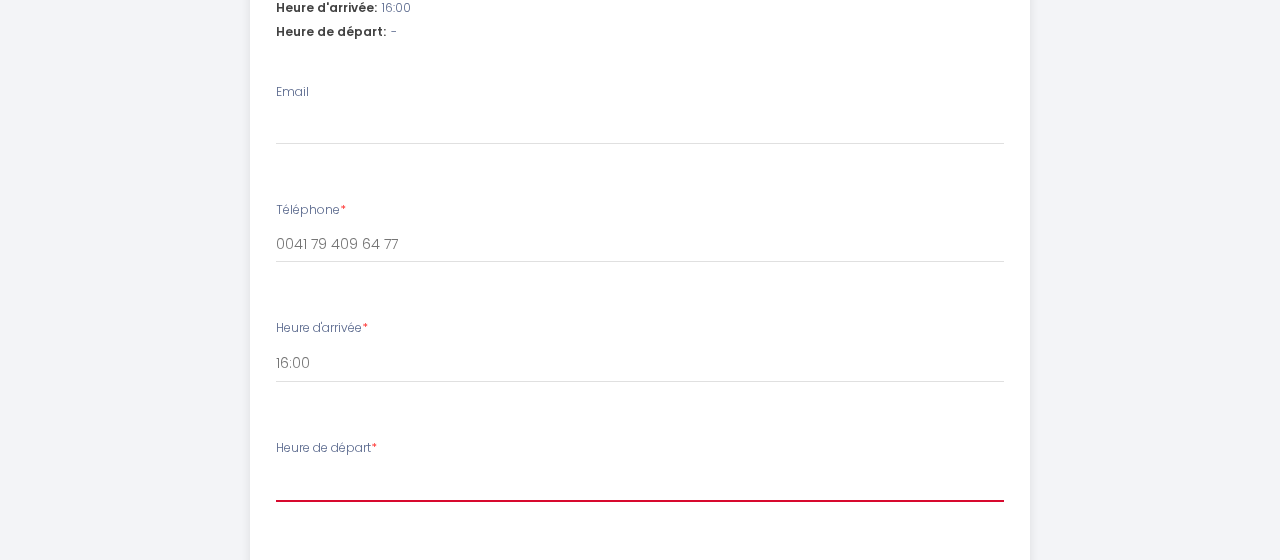click on "00:00 00:30 01:00 01:30 02:00 02:30 03:00 03:30 04:00 04:30 05:00 05:30 06:00 06:30 07:00 07:30 08:00 08:30 09:00 09:30 10:00 10:30 11:00" at bounding box center [640, 483] 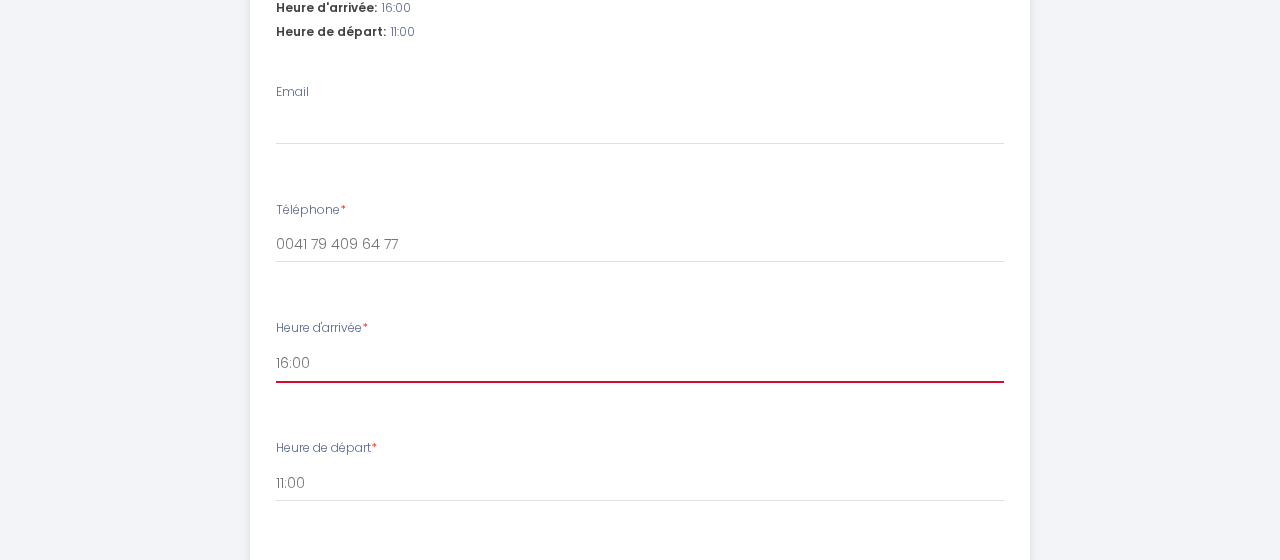 click on "15:00 15:30 16:00 16:30 17:00 17:30 18:00 18:30 19:00 19:30 20:00 20:30 21:00 21:30 22:00 22:30 23:00 23:30" at bounding box center [640, 364] 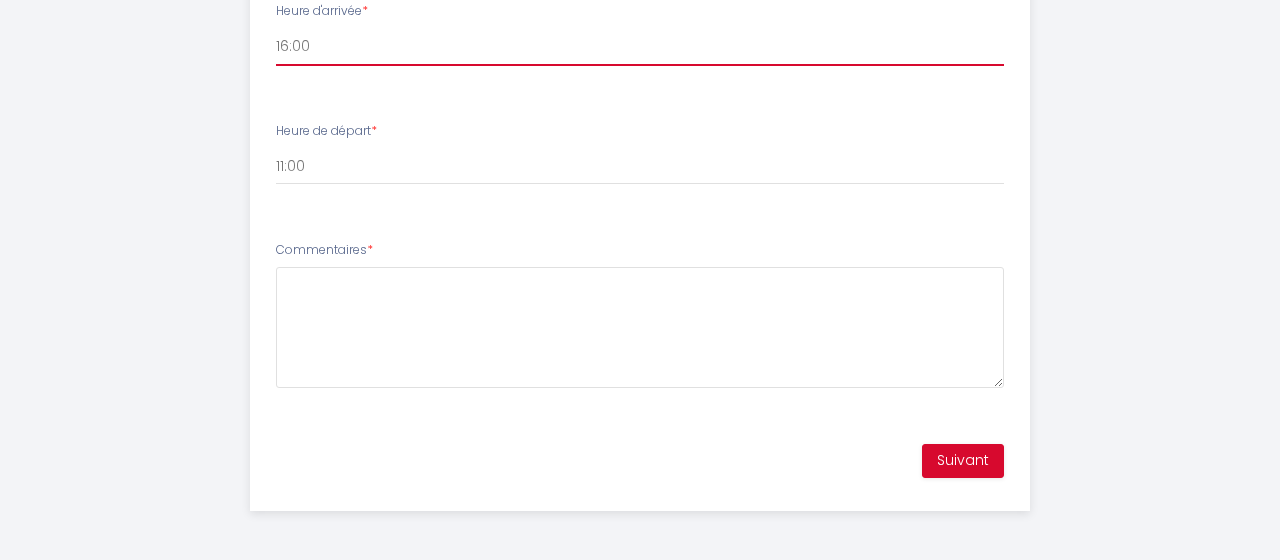 scroll, scrollTop: 1178, scrollLeft: 0, axis: vertical 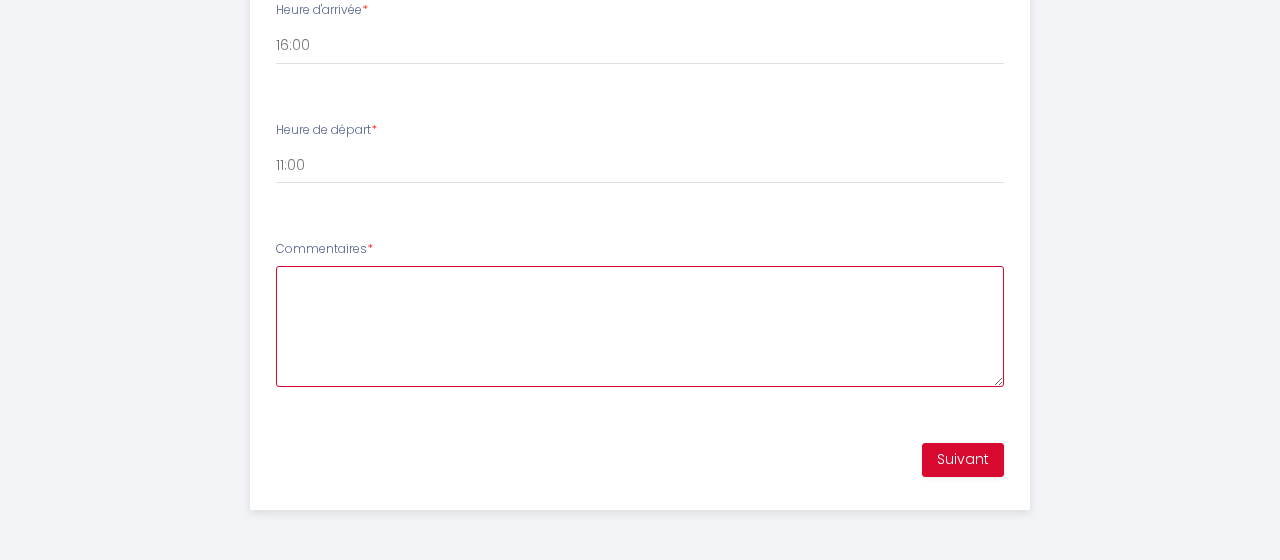 click on "Commentaires
*" at bounding box center [640, 326] 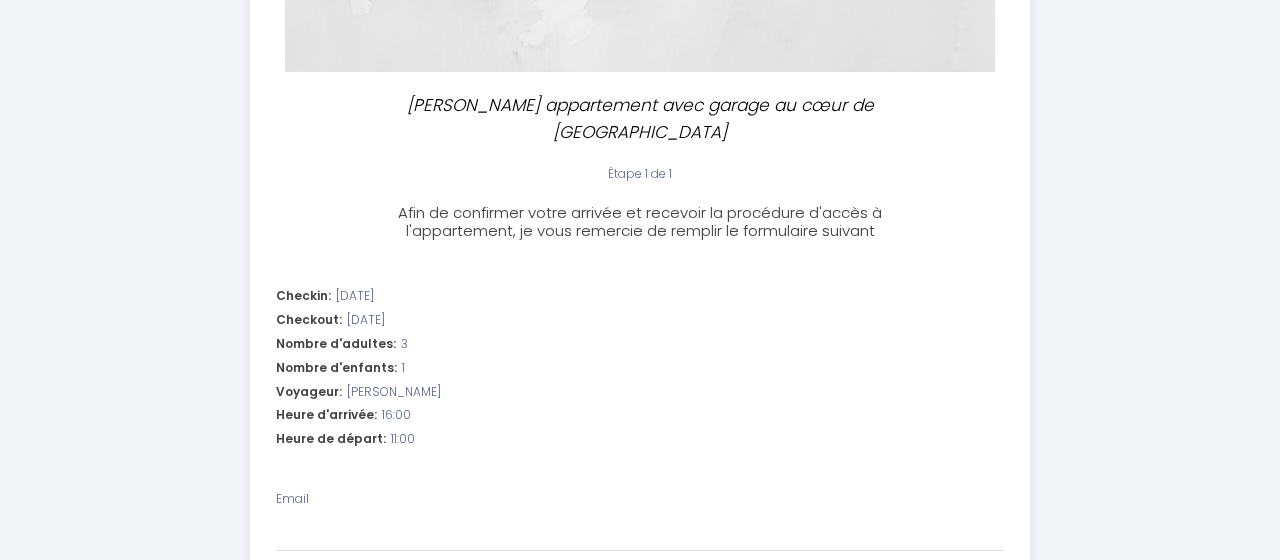 scroll, scrollTop: 330, scrollLeft: 0, axis: vertical 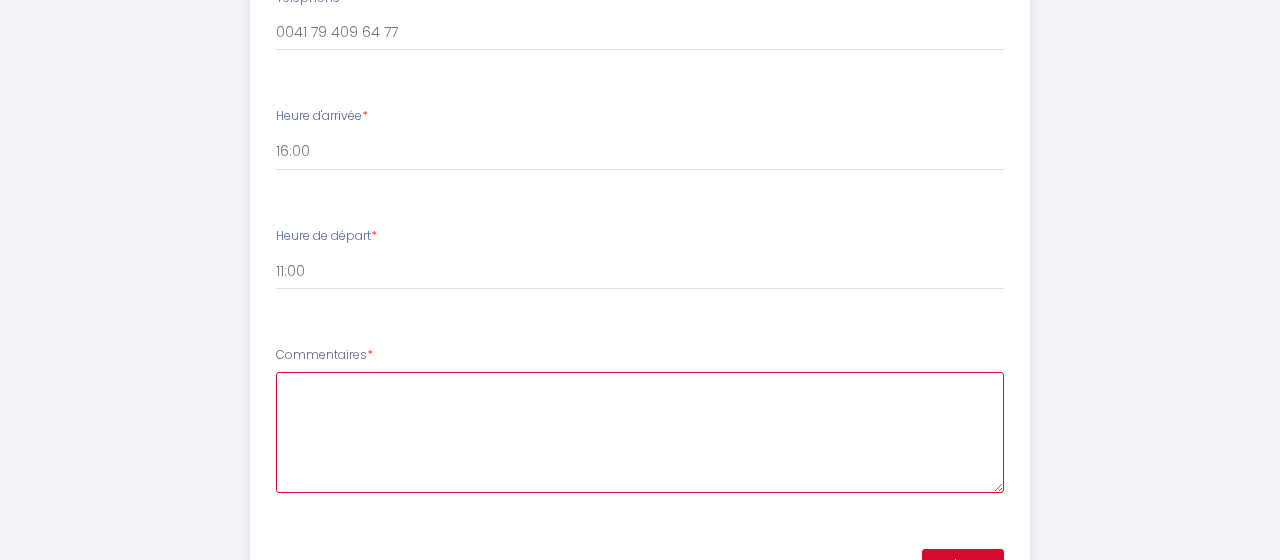 paste on "Bonsoir [PERSON_NAME] pour les informations détaillées concernant l'enregistrement.
Nous nous réjouissons beaucoup de notre séjour dans votre appartement.
Amitiés
[PERSON_NAME]" 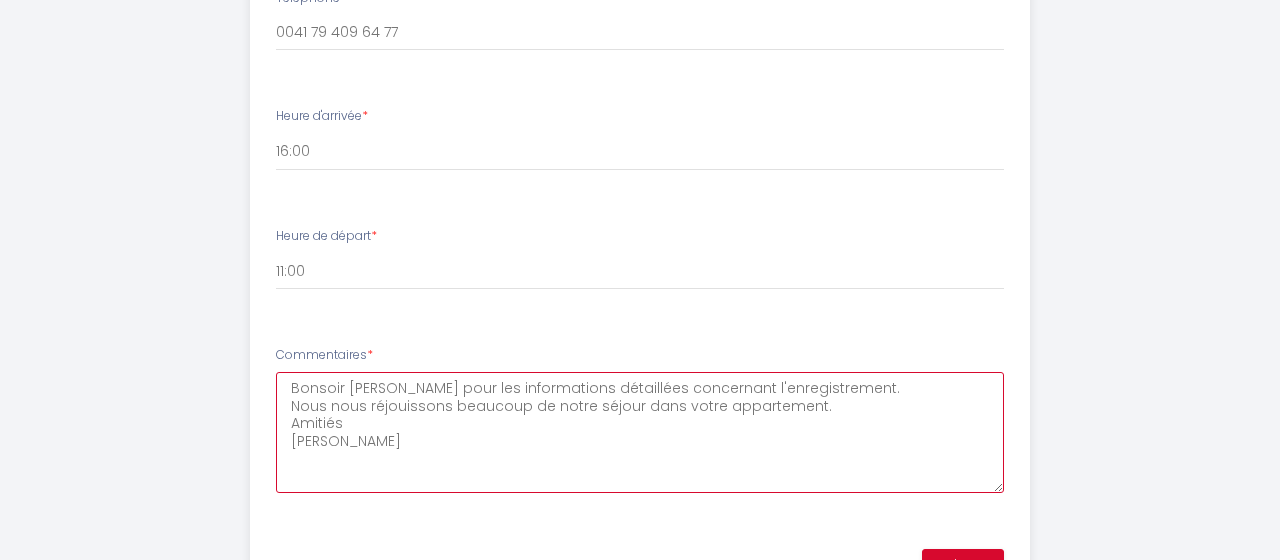 type on "Bonsoir [PERSON_NAME] pour les informations détaillées concernant l'enregistrement.
Nous nous réjouissons beaucoup de notre séjour dans votre appartement.
Amitiés
[PERSON_NAME]" 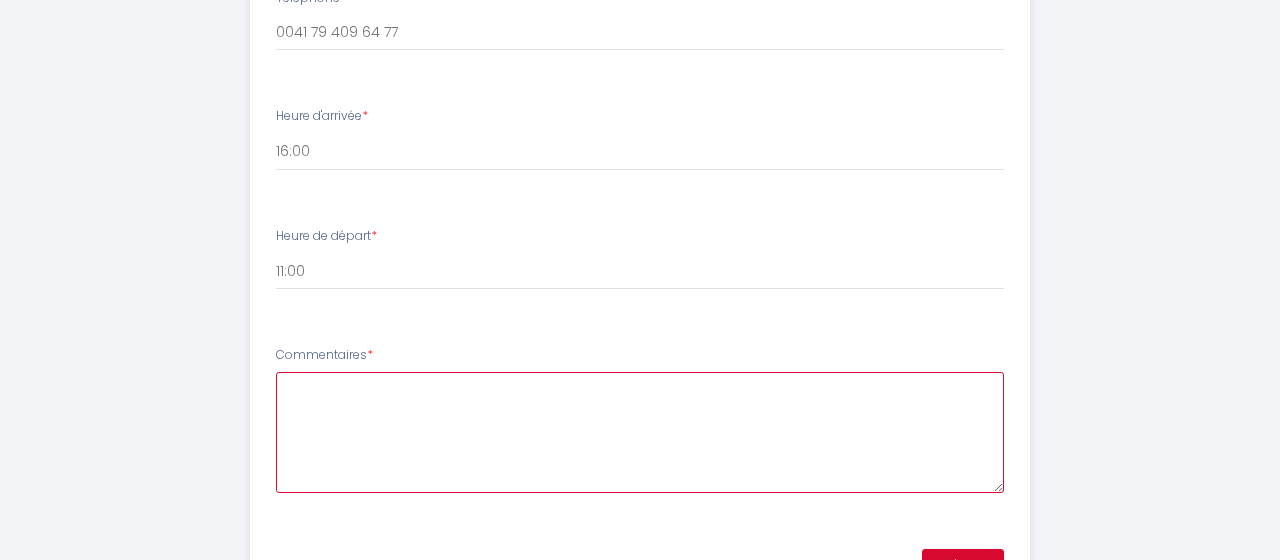 paste on "Bonsoir [PERSON_NAME] bien pour les informations détaillées concernant l'enregistrement.
Nous nous réjouissons beaucoup de notre séjour dans votre appartement.
Amitiés
[PERSON_NAME]" 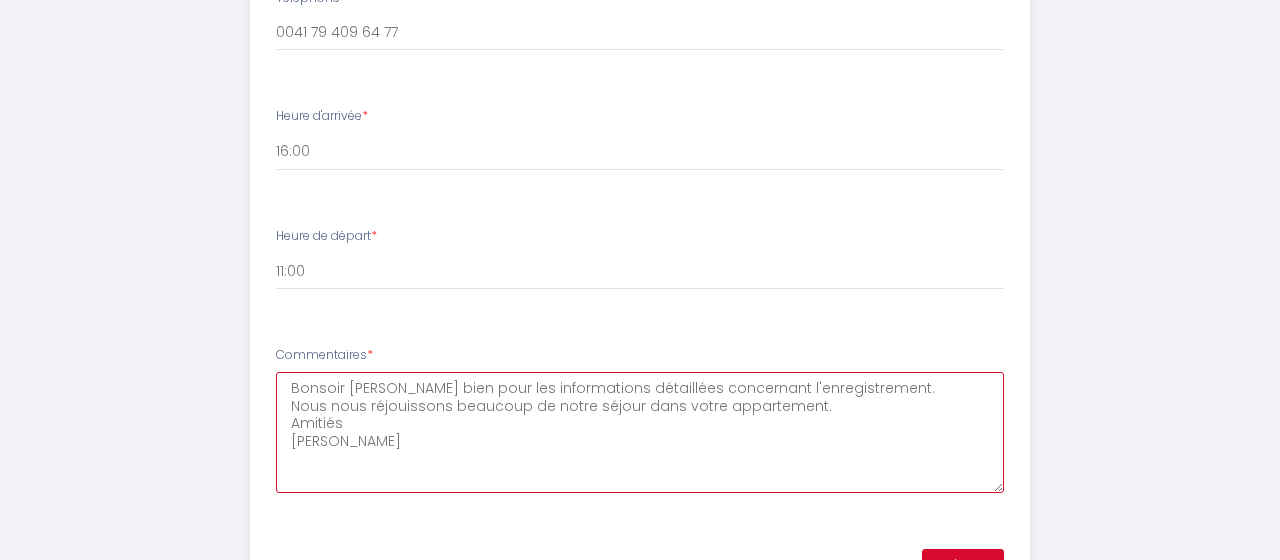 scroll, scrollTop: 1178, scrollLeft: 0, axis: vertical 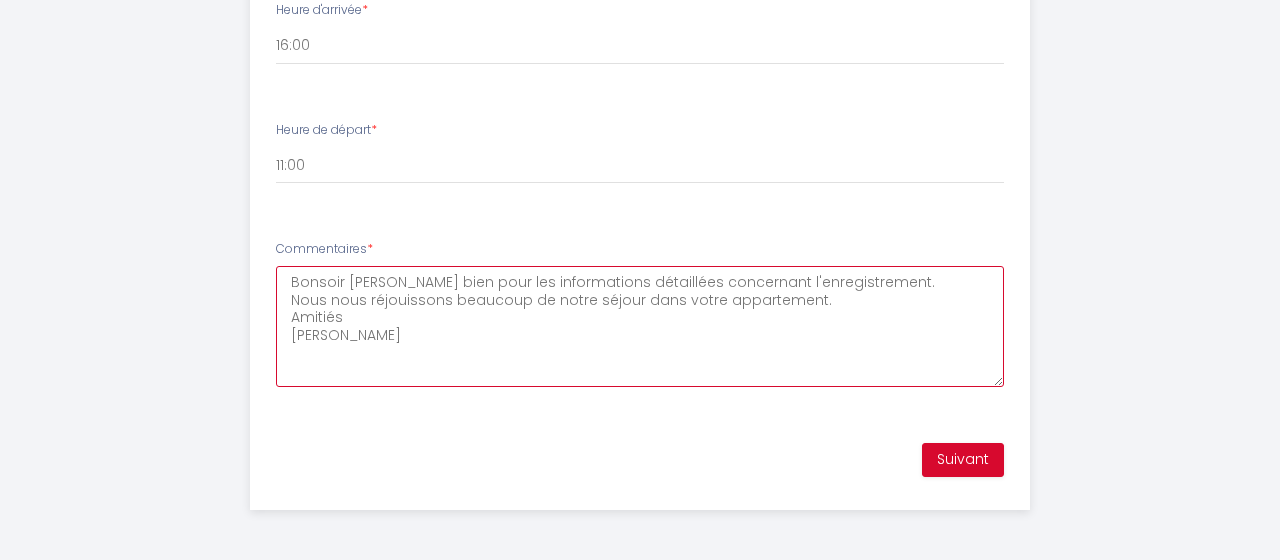 type on "Bonsoir [PERSON_NAME] bien pour les informations détaillées concernant l'enregistrement.
Nous nous réjouissons beaucoup de notre séjour dans votre appartement.
Amitiés
[PERSON_NAME]" 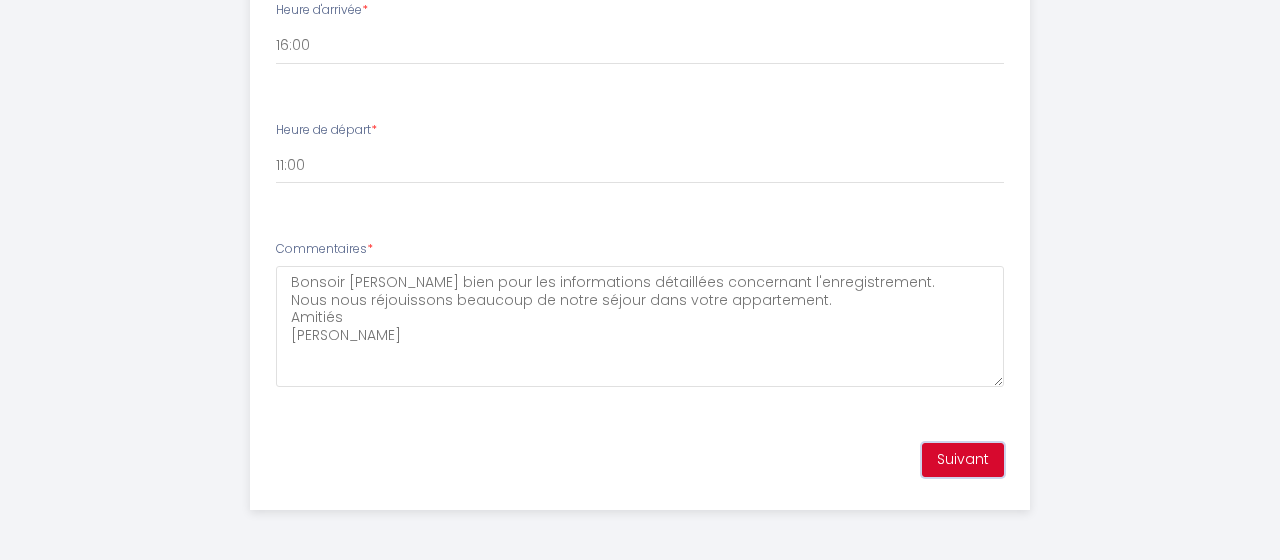 click on "Suivant" at bounding box center (963, 460) 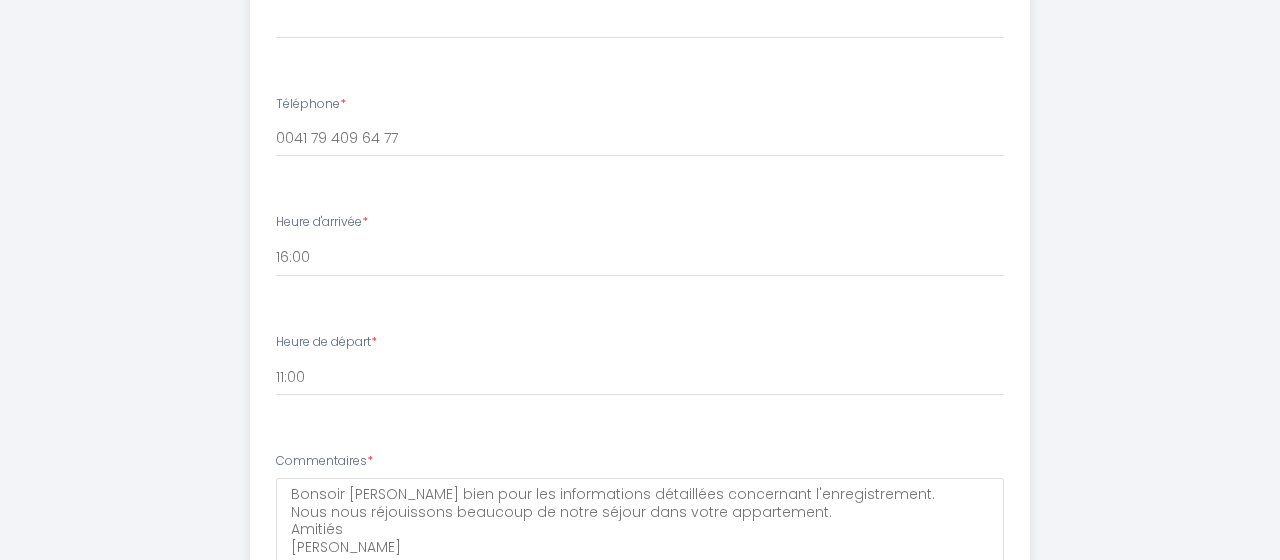 scroll, scrollTop: 1178, scrollLeft: 0, axis: vertical 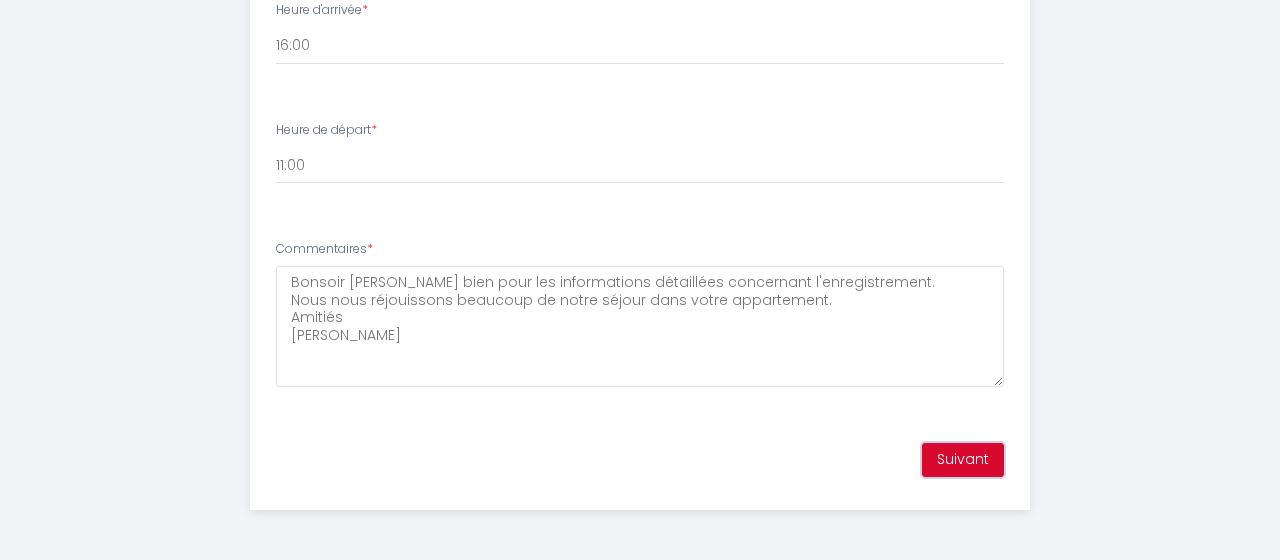 click on "Suivant" at bounding box center (963, 460) 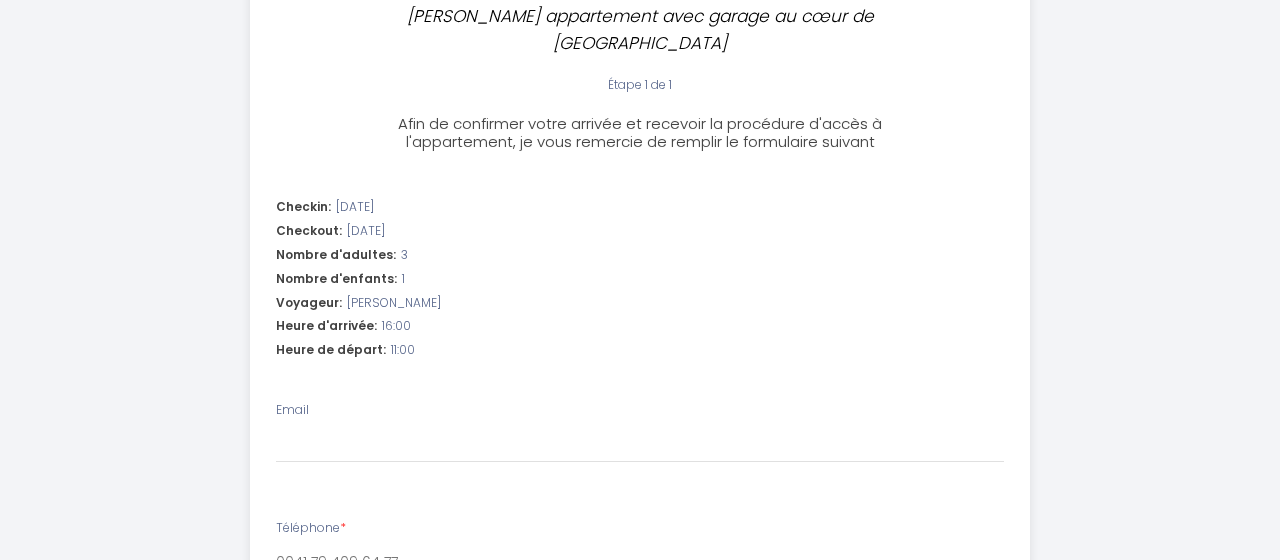 scroll, scrollTop: 860, scrollLeft: 0, axis: vertical 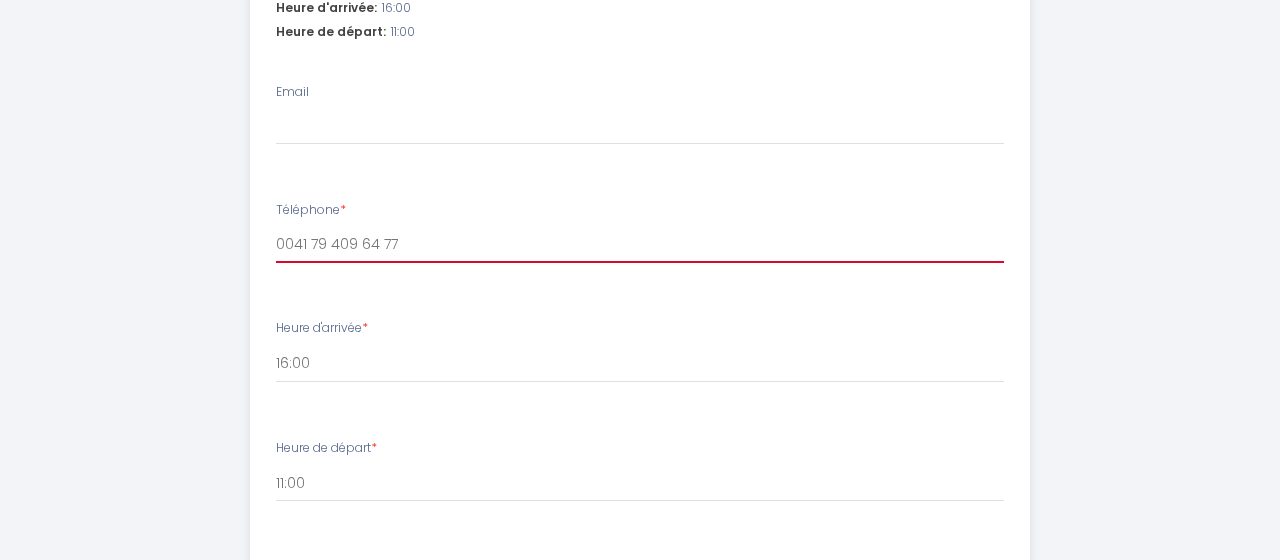 click on "0041 79 409 64 77" at bounding box center (640, 245) 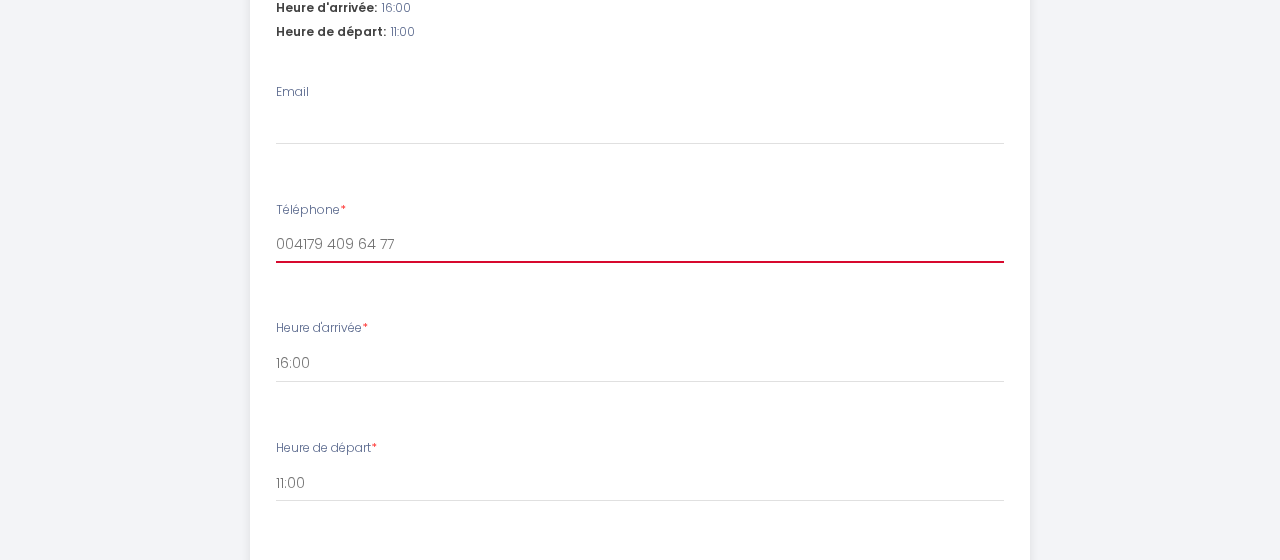 click on "004179 409 64 77" at bounding box center (640, 245) 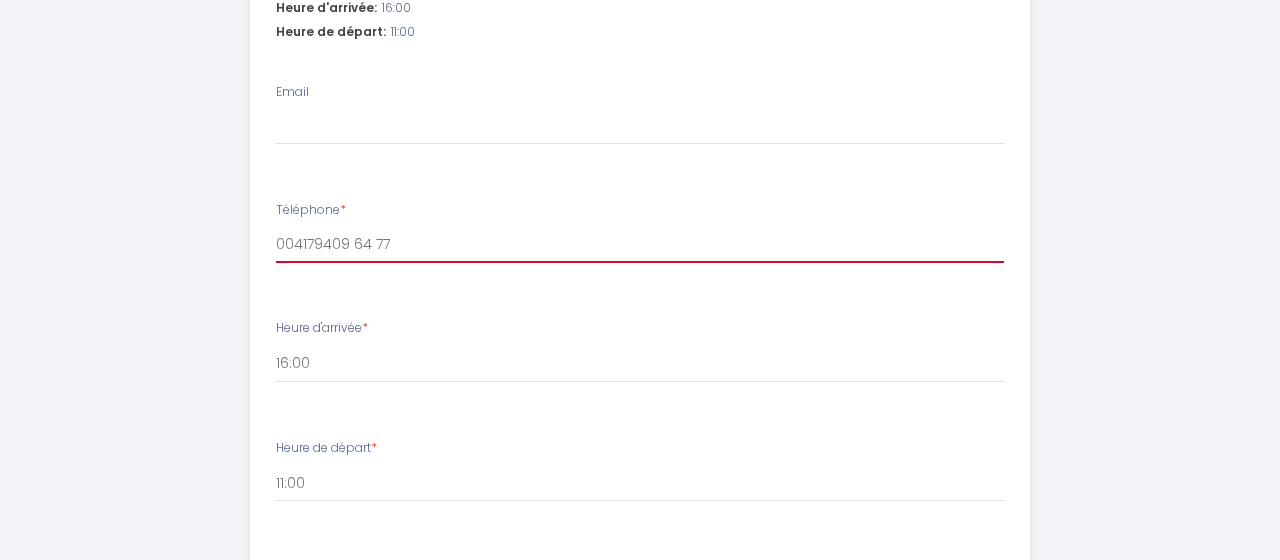 click on "004179409 64 77" at bounding box center (640, 245) 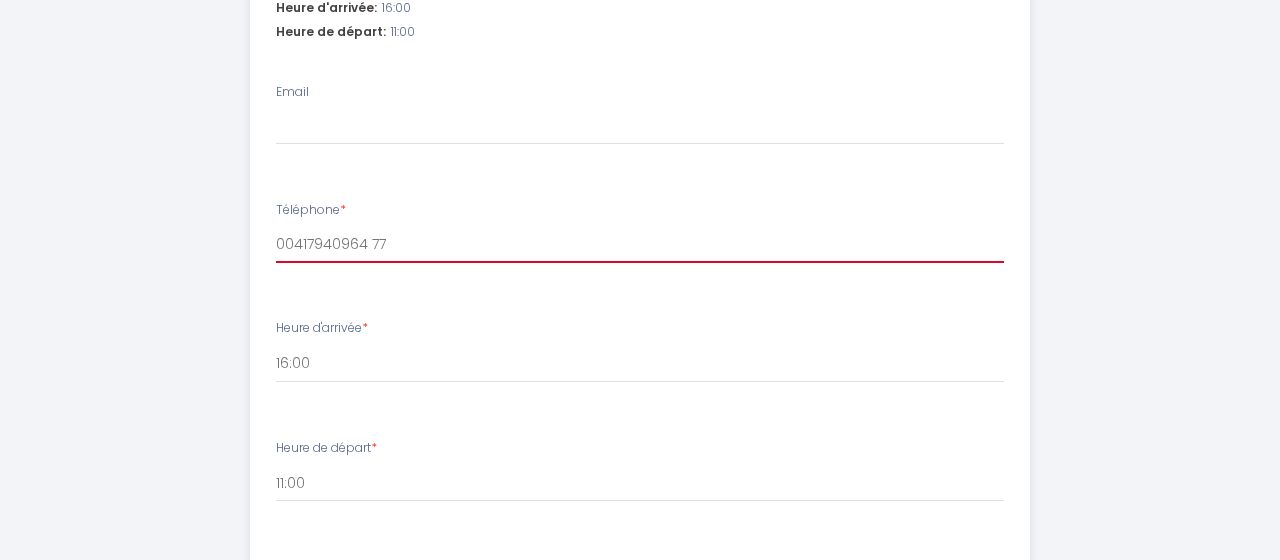 click on "00417940964 77" at bounding box center [640, 245] 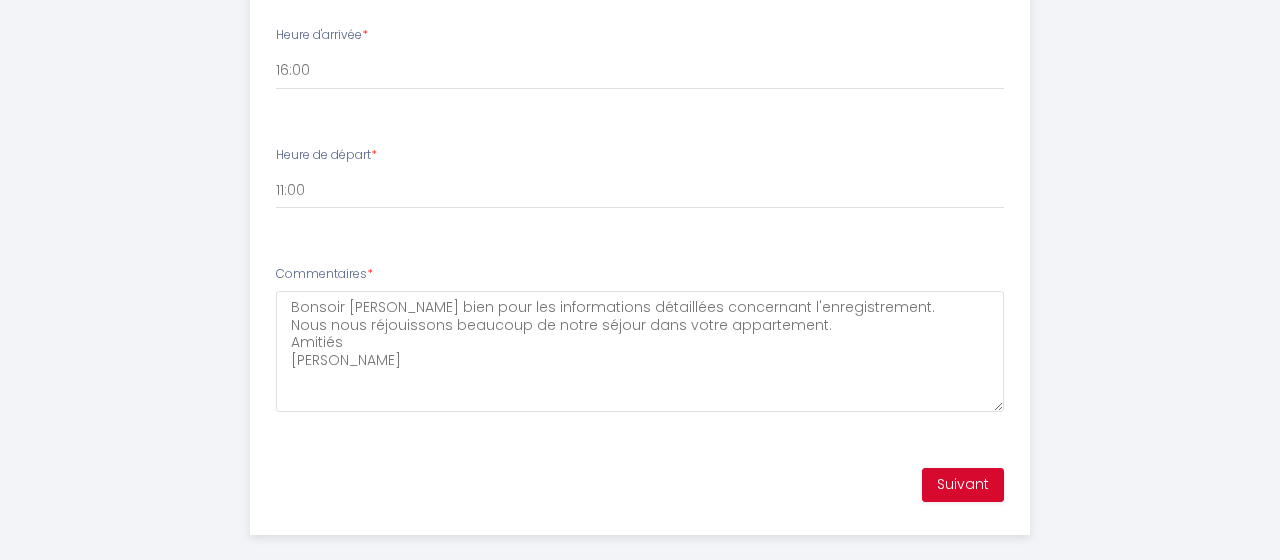 scroll, scrollTop: 1178, scrollLeft: 0, axis: vertical 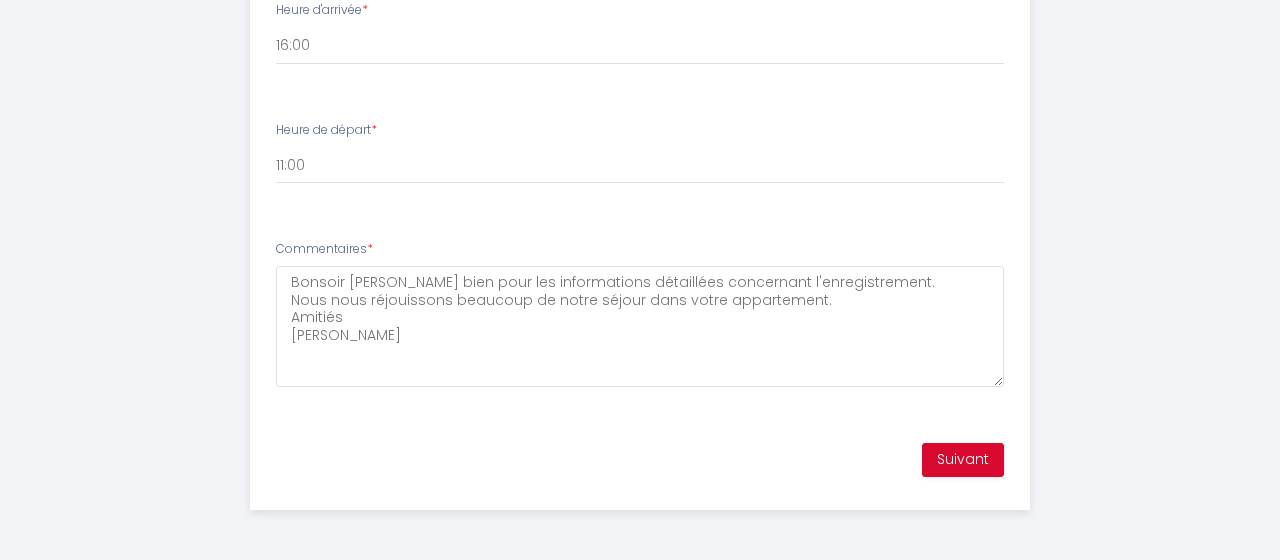 type on "0041794096477" 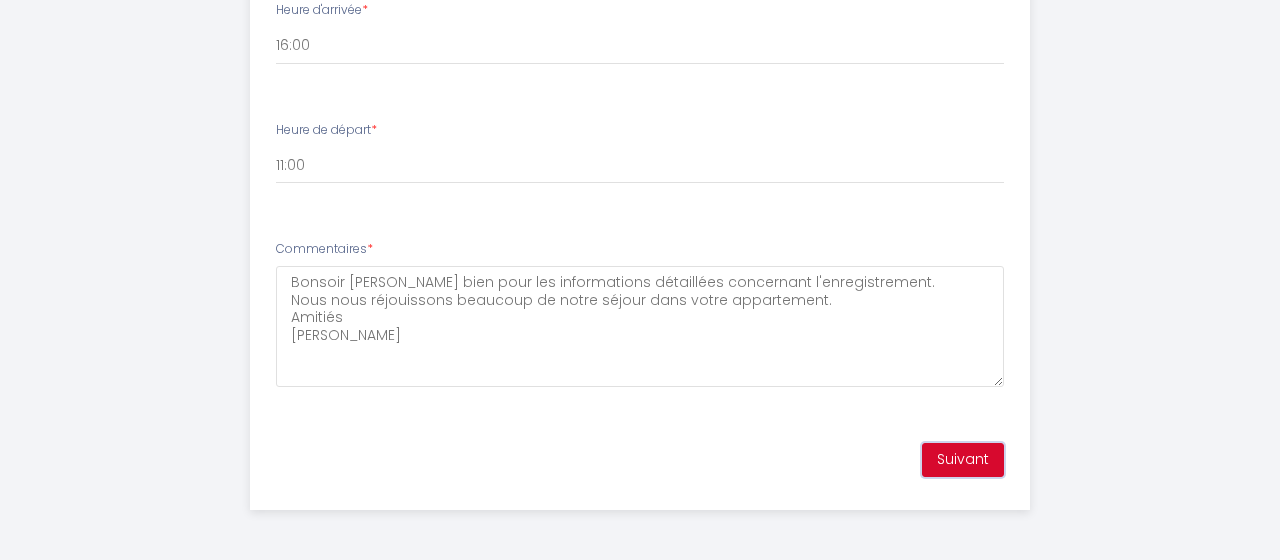 click on "Suivant" at bounding box center [963, 460] 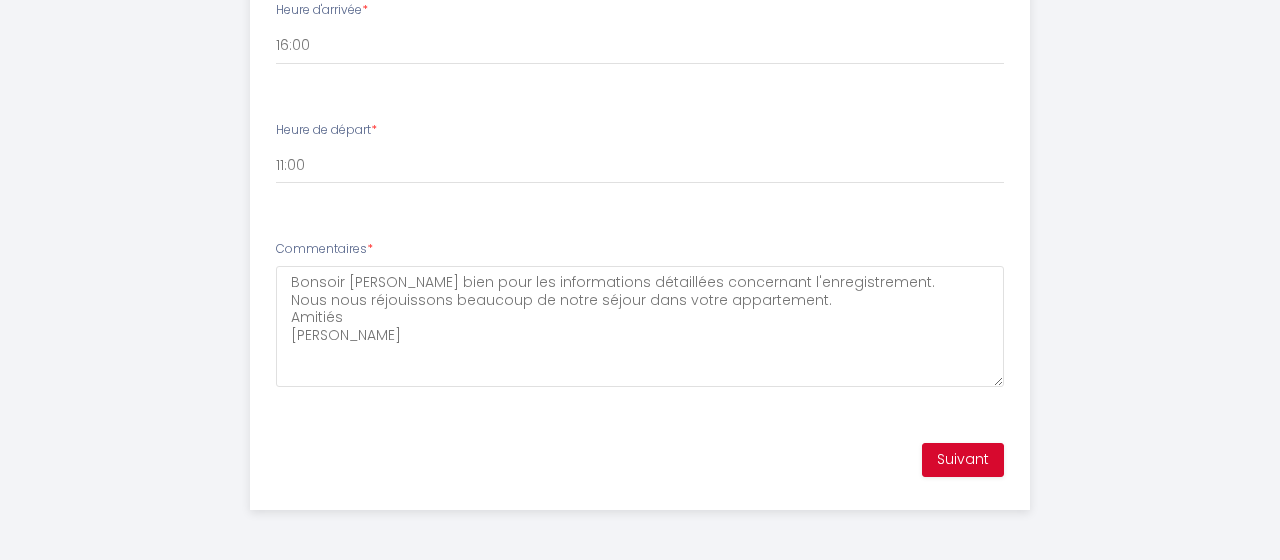scroll, scrollTop: 551, scrollLeft: 0, axis: vertical 